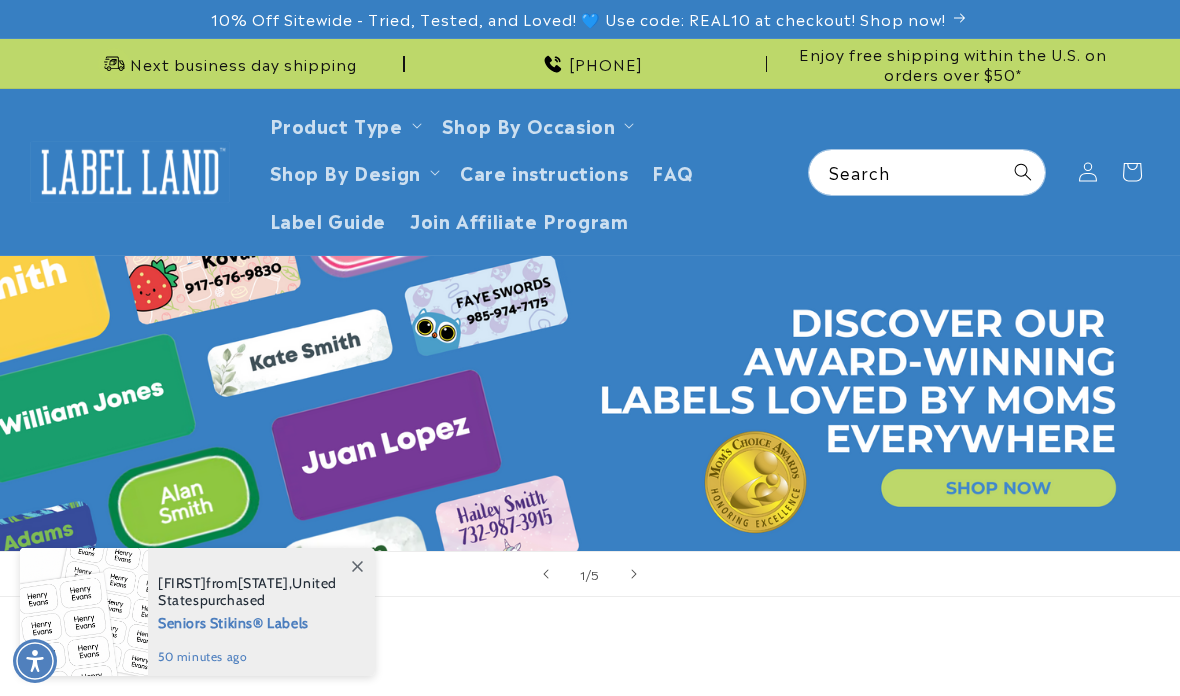 scroll, scrollTop: 0, scrollLeft: 0, axis: both 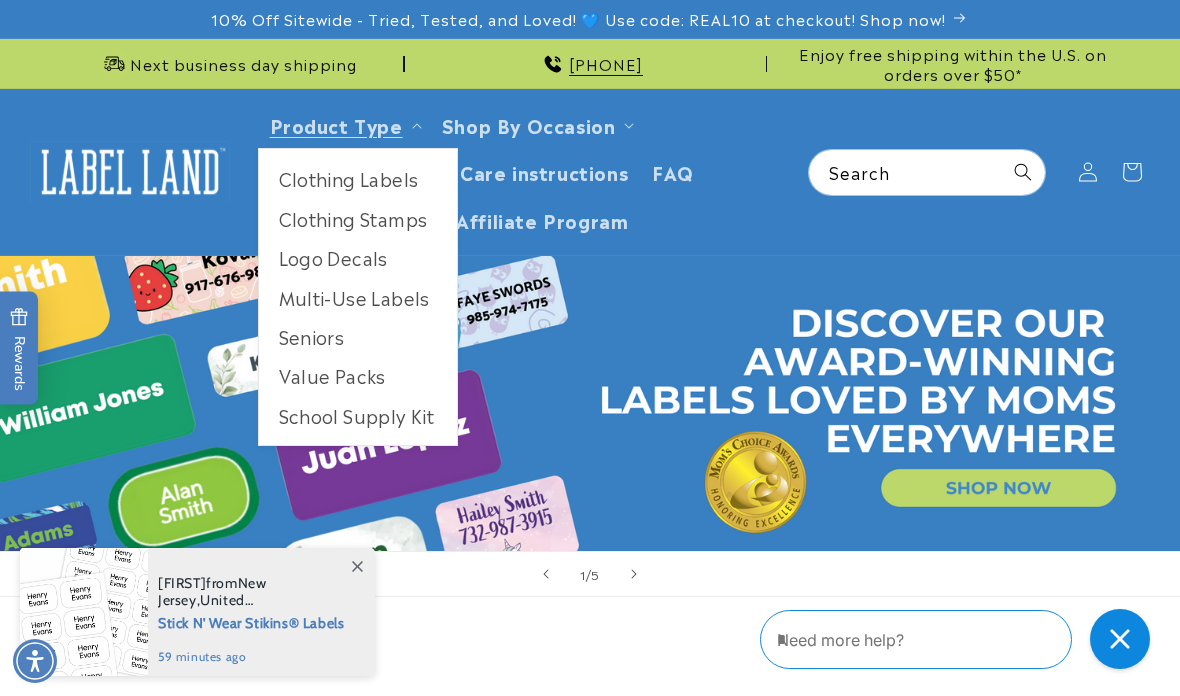 click on "Logo Decals" at bounding box center (358, 257) 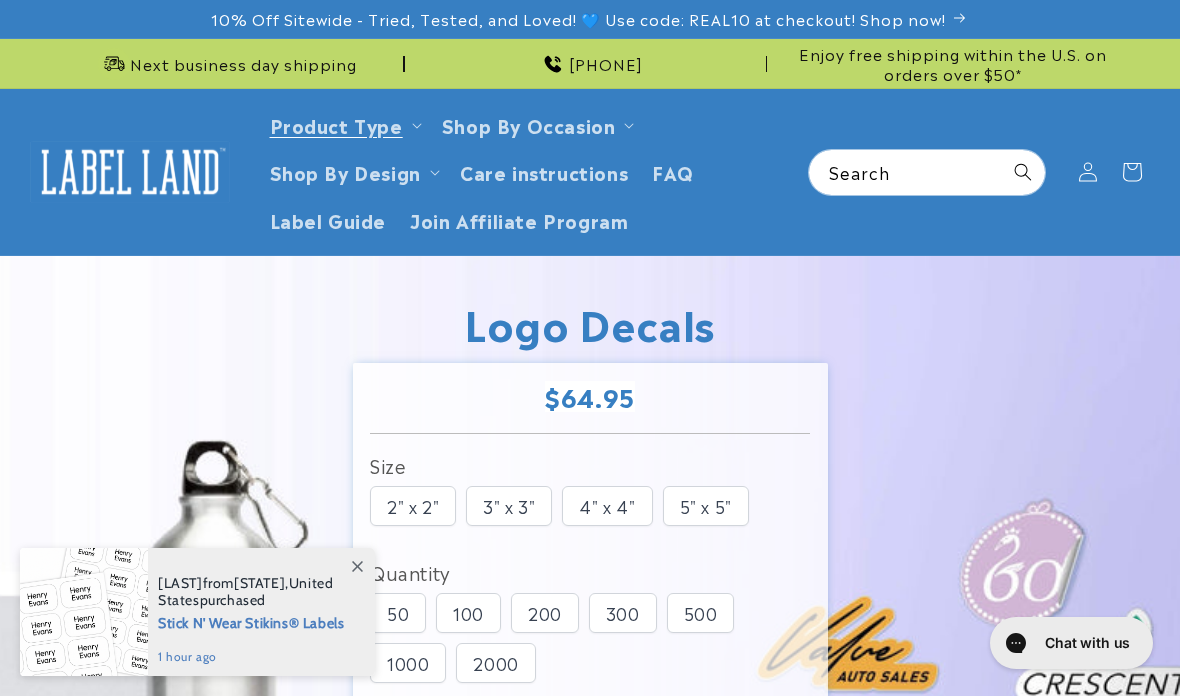 scroll, scrollTop: 0, scrollLeft: 0, axis: both 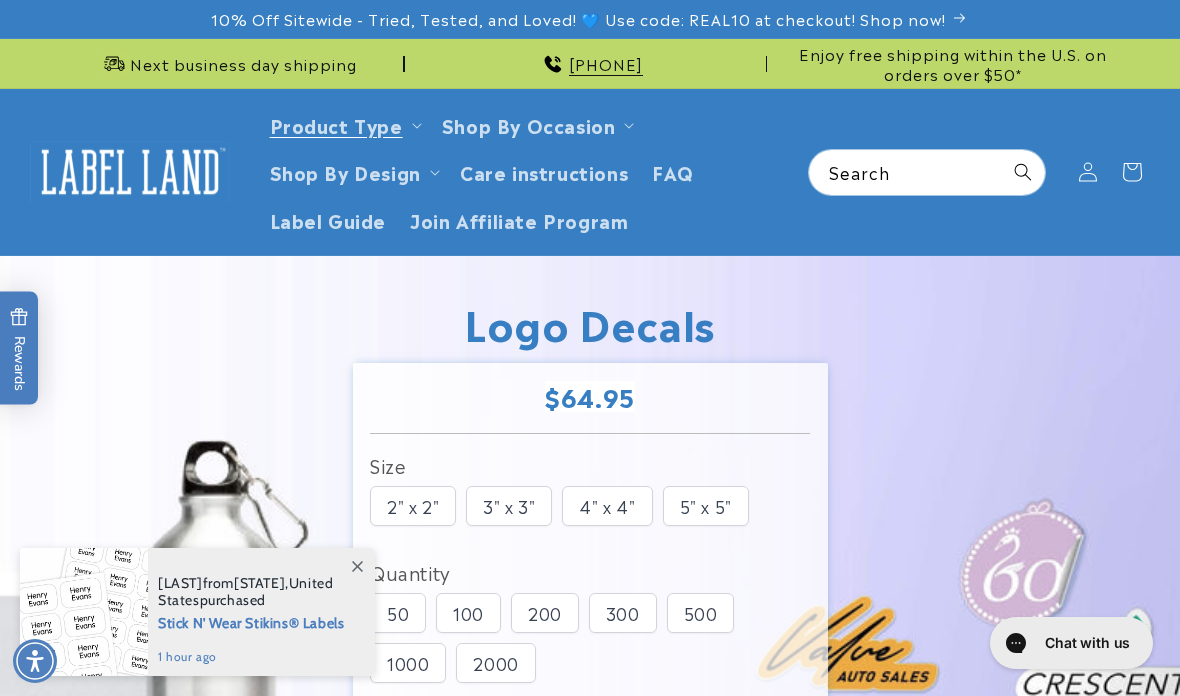 click on "Shop By Occasion" at bounding box center (529, 124) 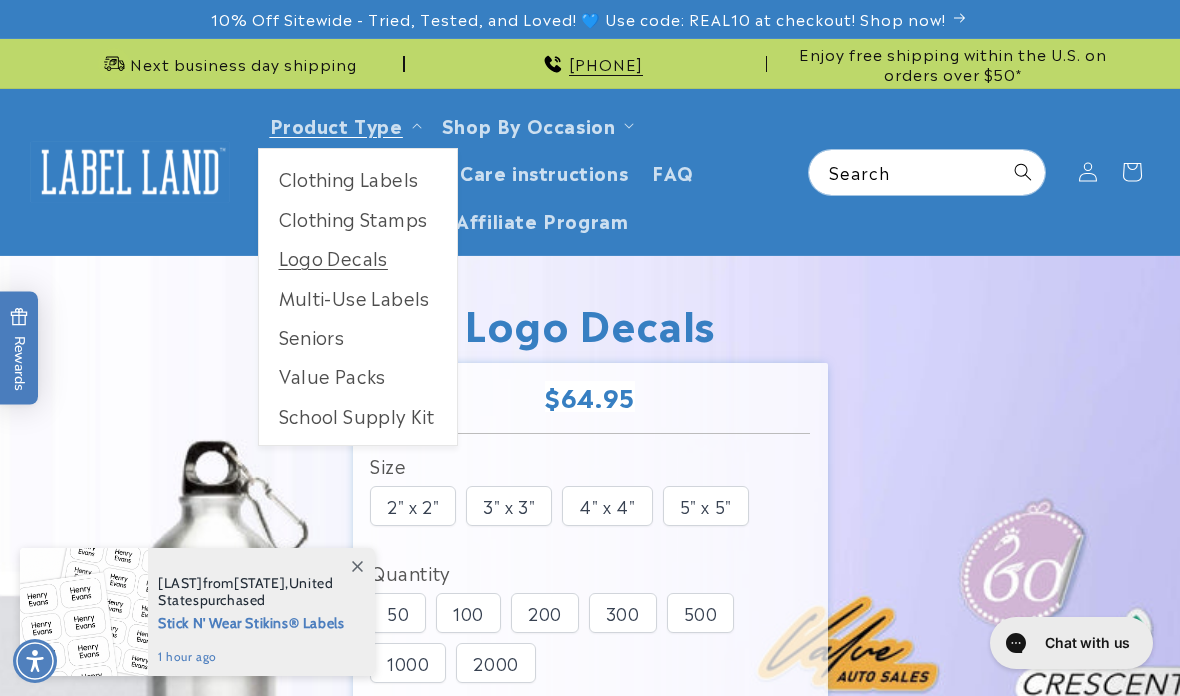 click on "School Supply Kit" at bounding box center [358, 415] 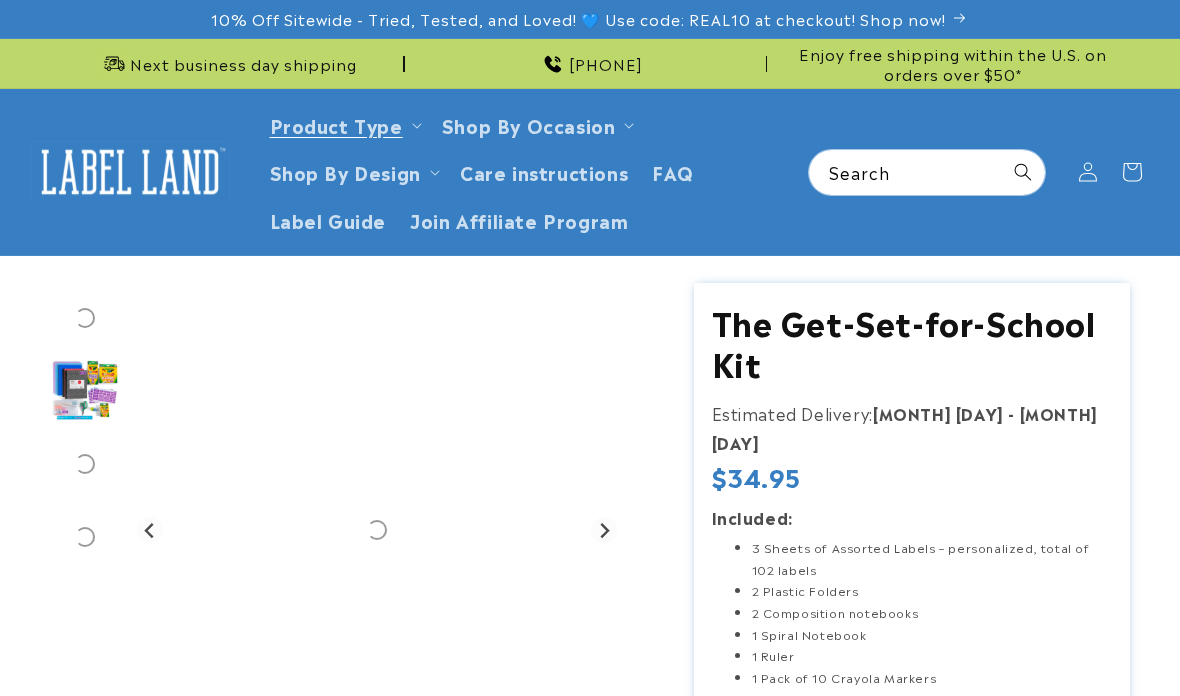 scroll, scrollTop: 0, scrollLeft: 0, axis: both 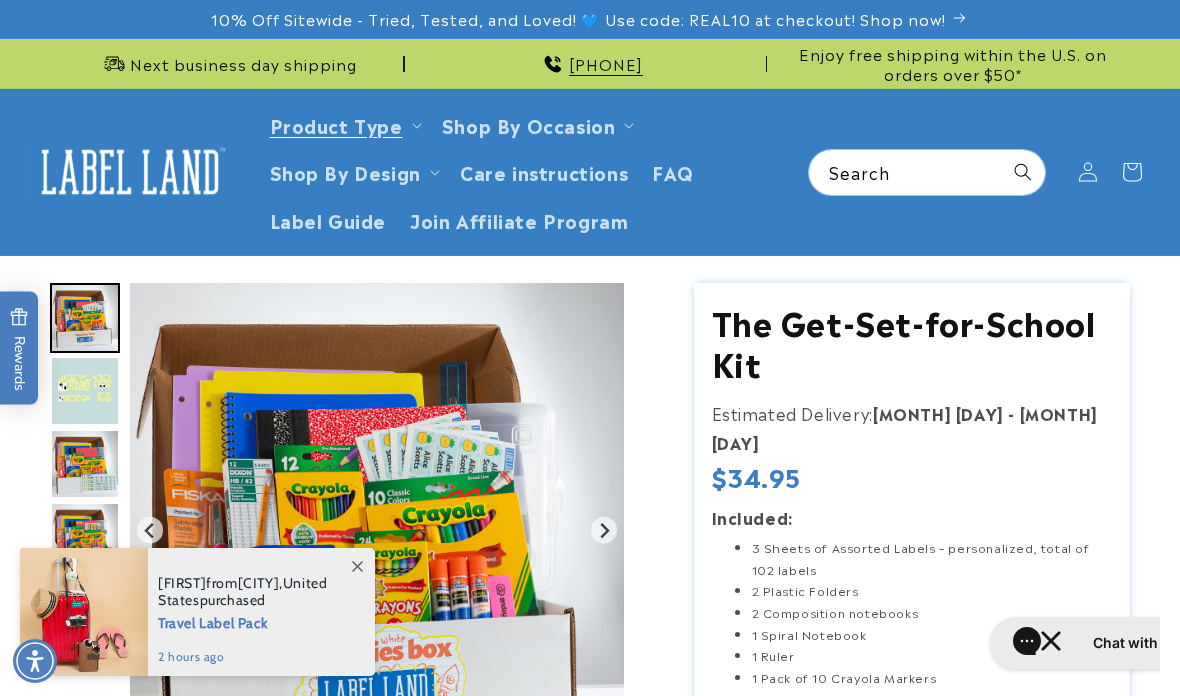 click 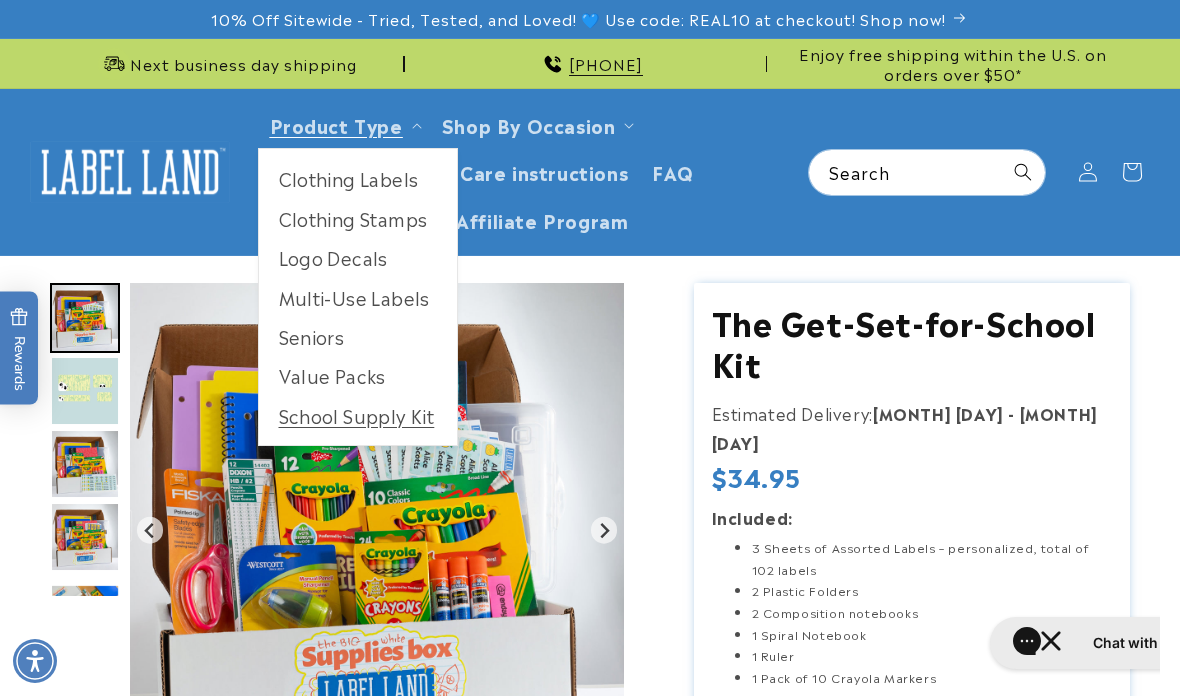 click on "Multi-Use Labels" at bounding box center [358, 297] 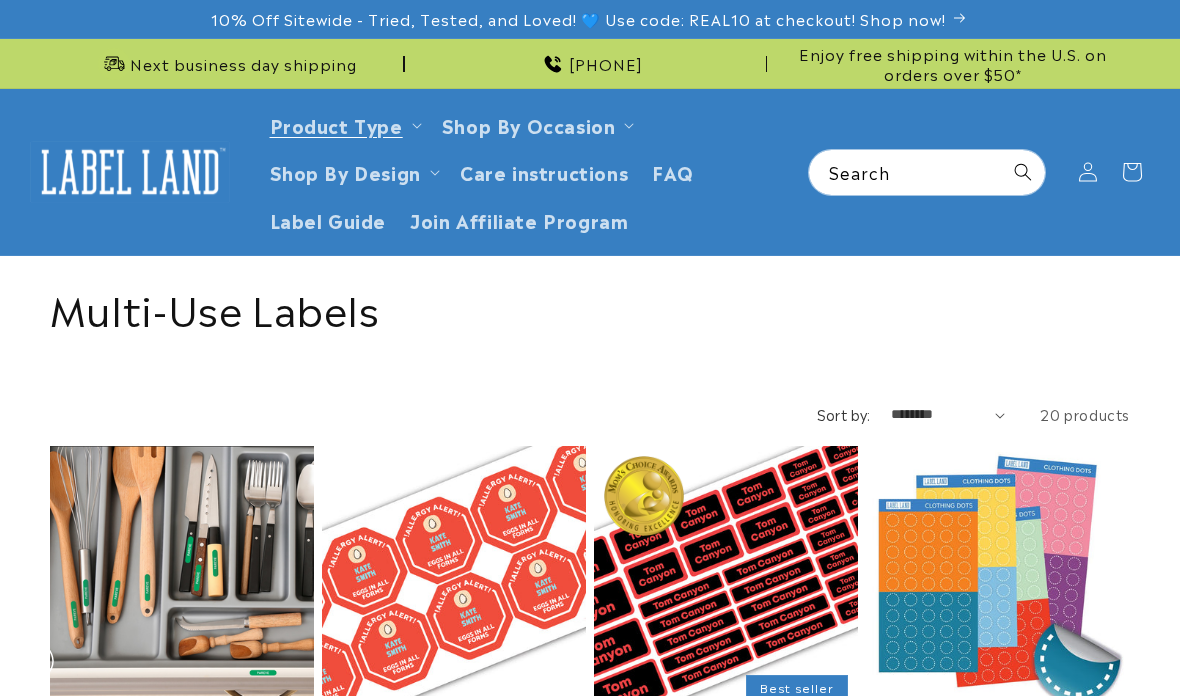 scroll, scrollTop: 0, scrollLeft: 0, axis: both 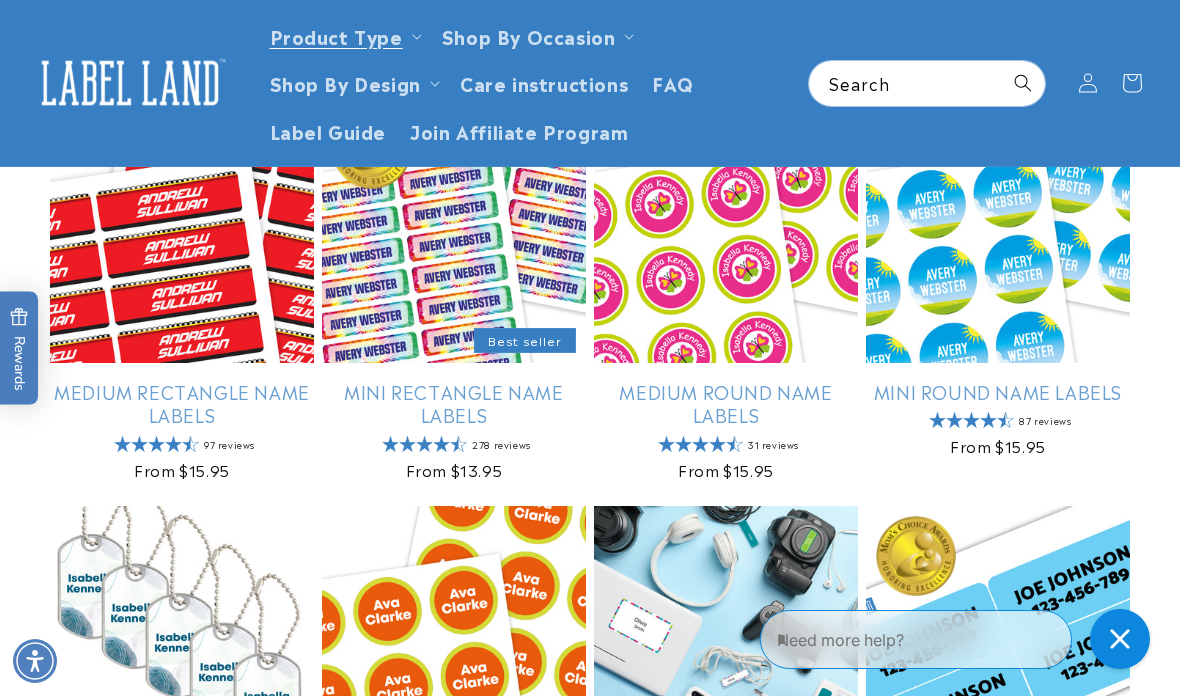 click on "Medium Rectangle Name Labels" at bounding box center (182, 403) 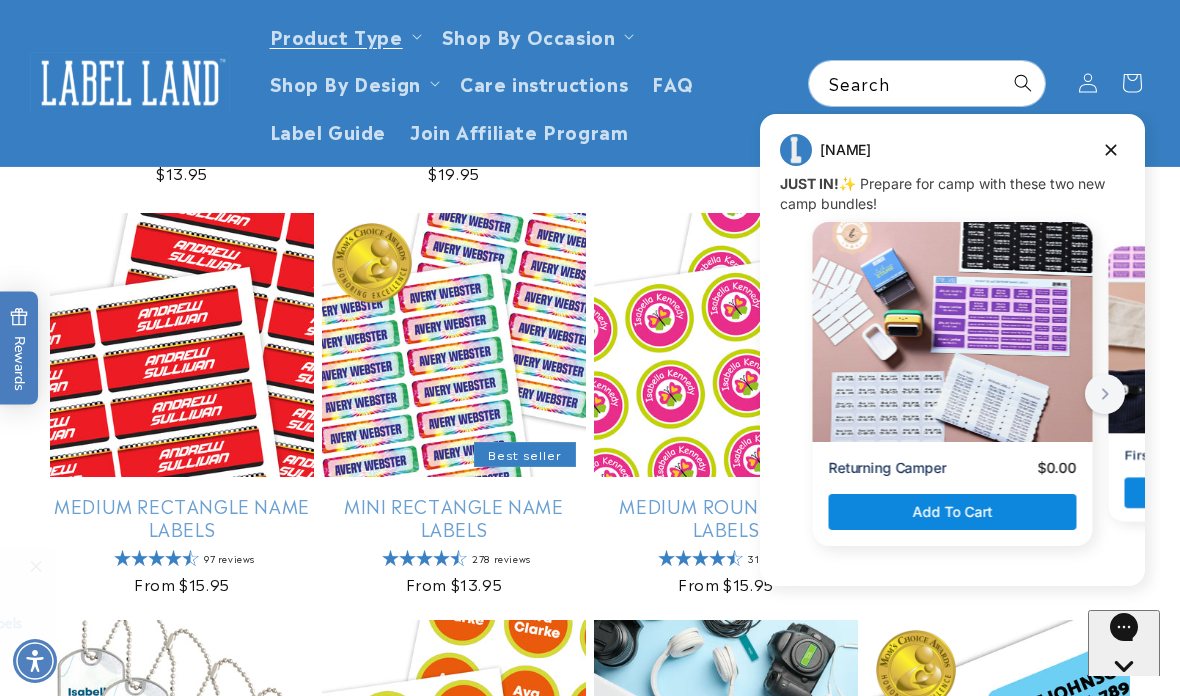 scroll, scrollTop: 1037, scrollLeft: 0, axis: vertical 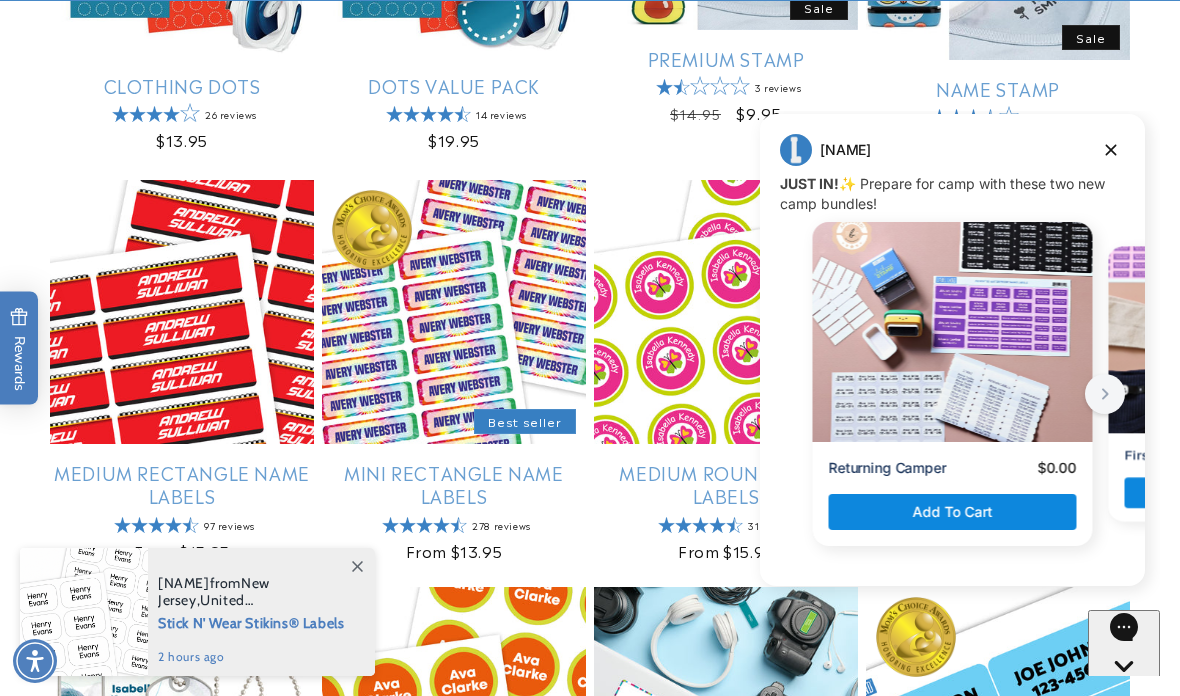 click on "Mini Rectangle Name Labels" at bounding box center [454, 484] 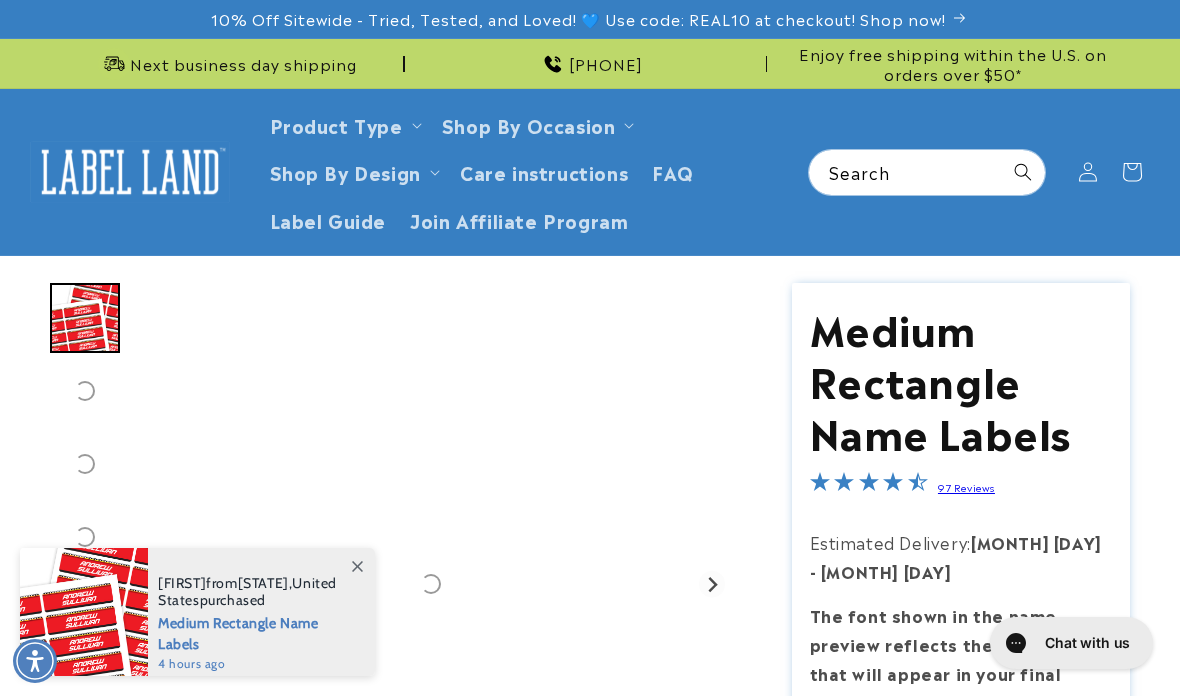 scroll, scrollTop: 0, scrollLeft: 0, axis: both 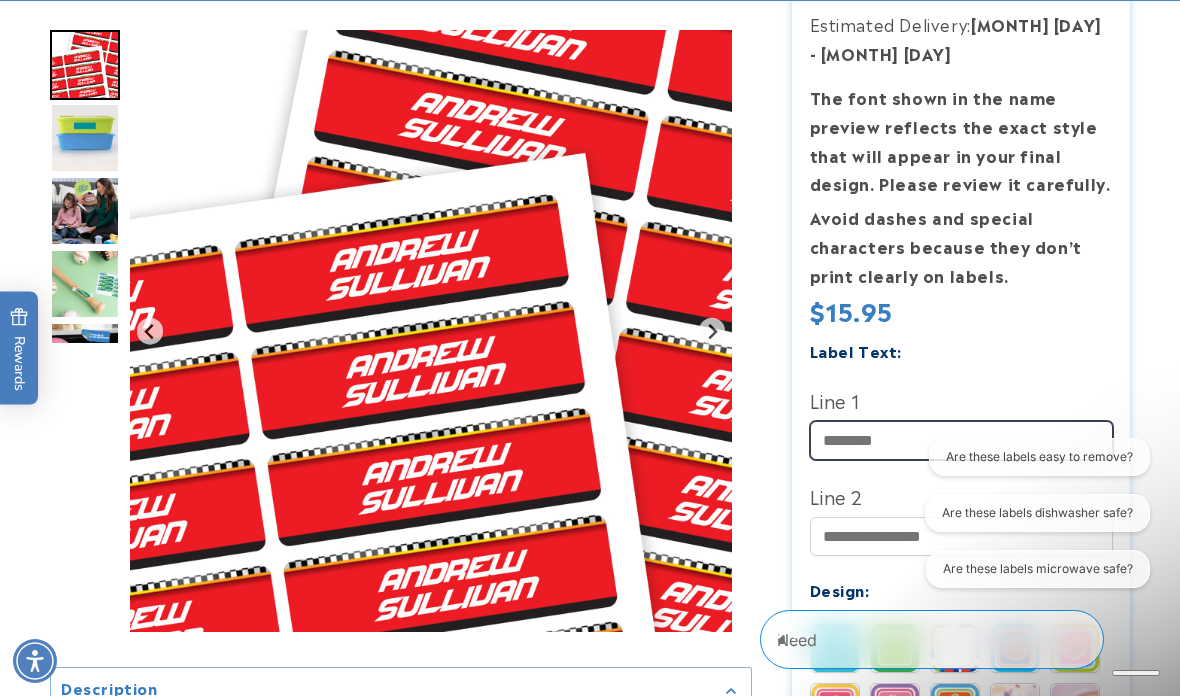 click on "Line 1" at bounding box center (961, 440) 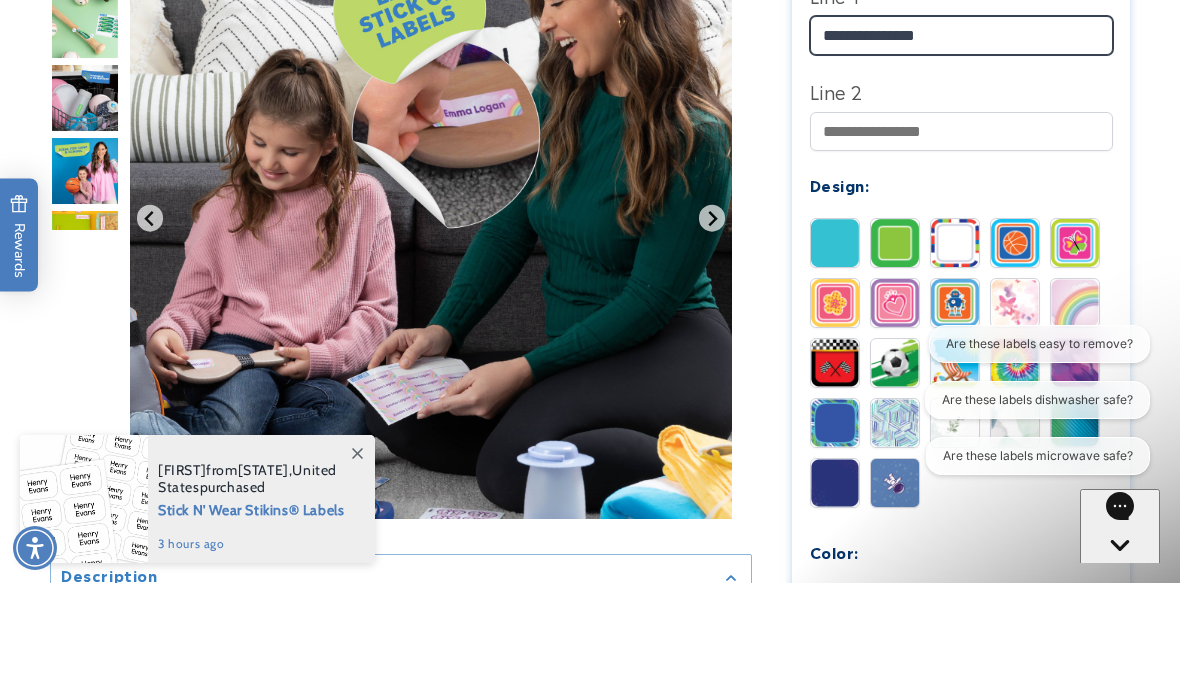 scroll, scrollTop: 817, scrollLeft: 0, axis: vertical 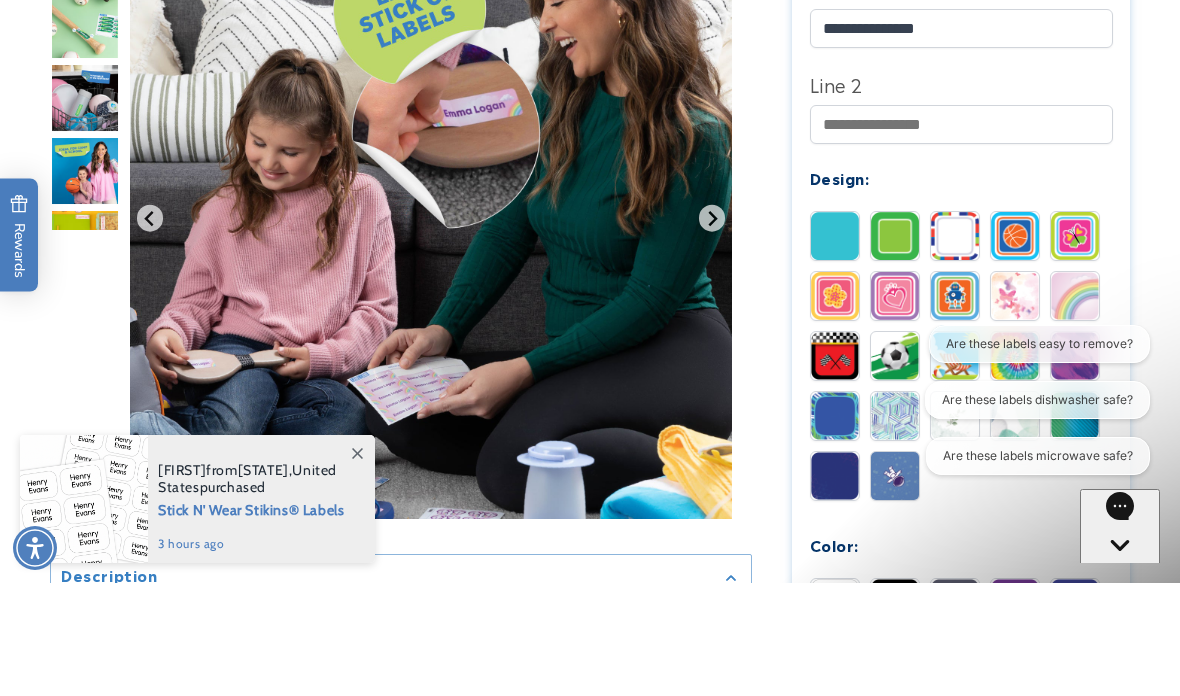 click at bounding box center [1120, 582] 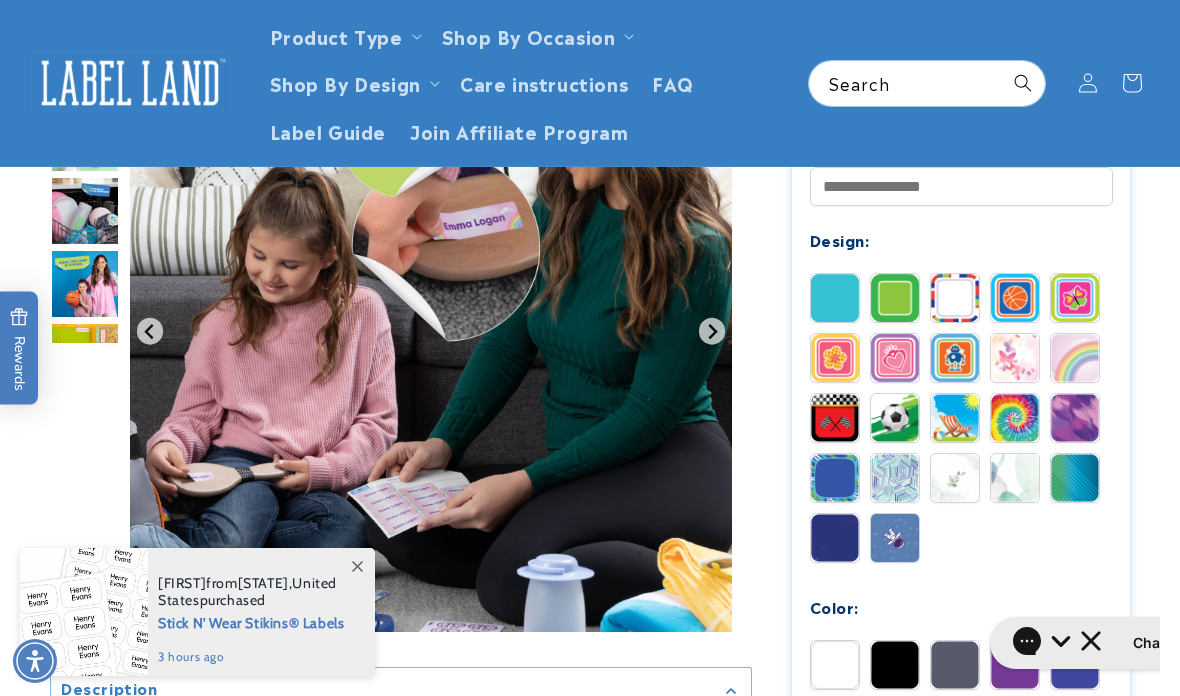 scroll, scrollTop: 870, scrollLeft: 0, axis: vertical 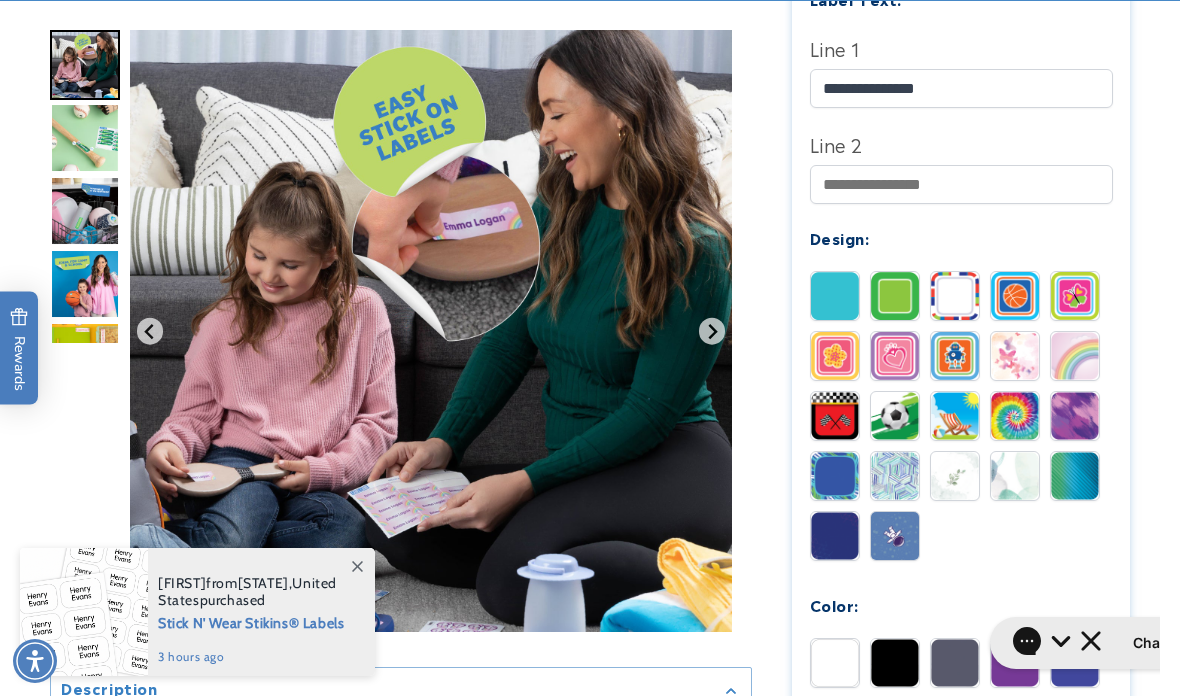 click at bounding box center [835, 296] 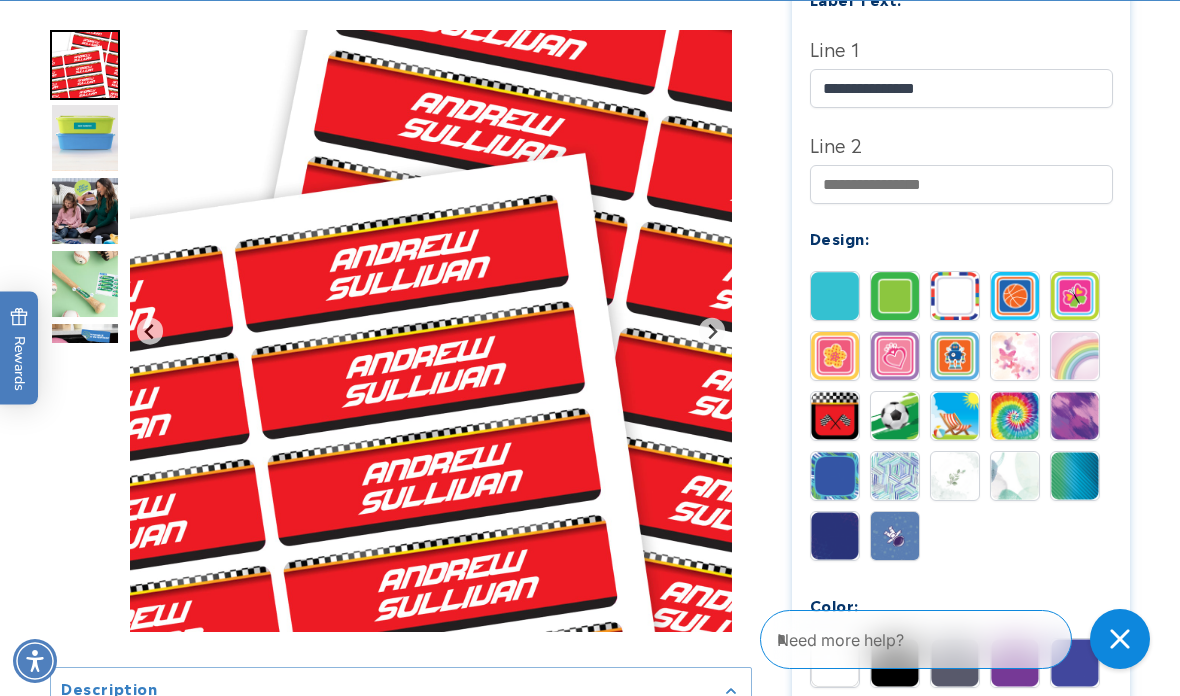 click at bounding box center (85, 138) 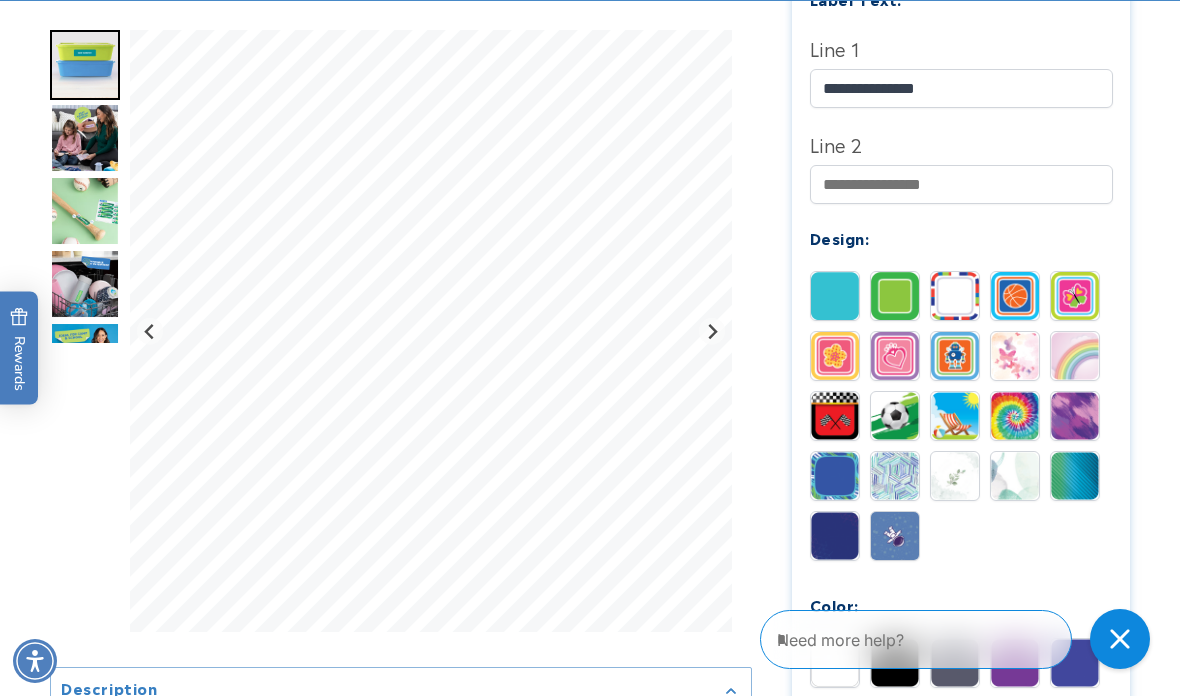 click at bounding box center (895, 296) 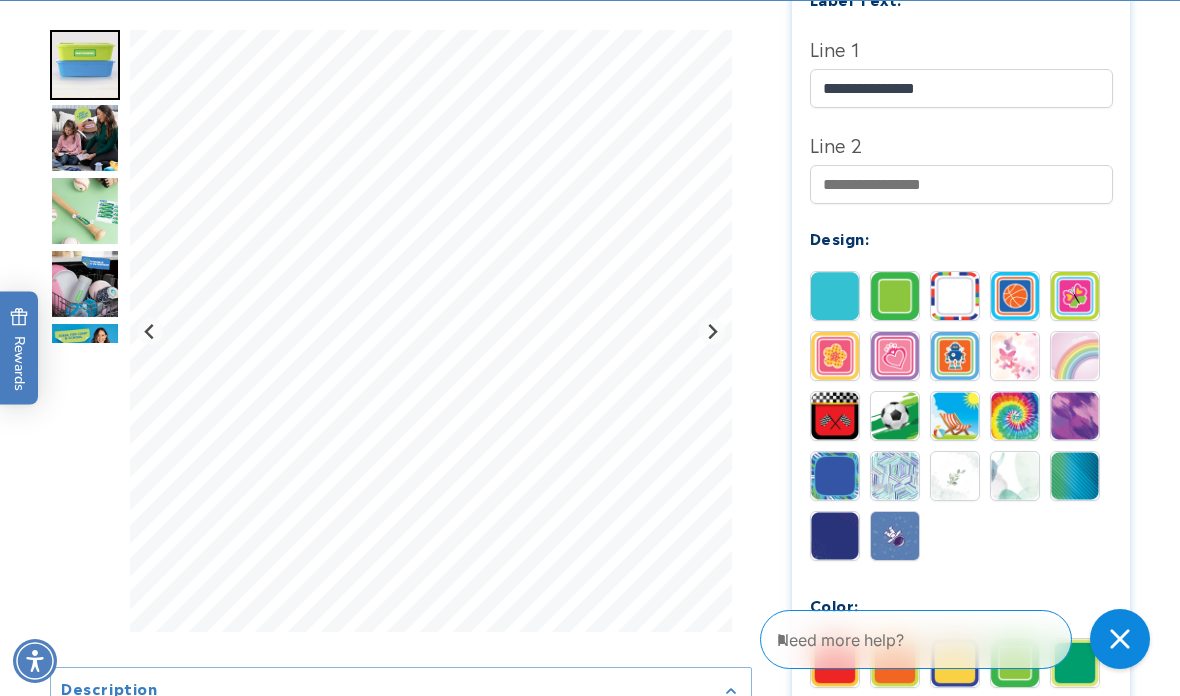 click at bounding box center [955, 296] 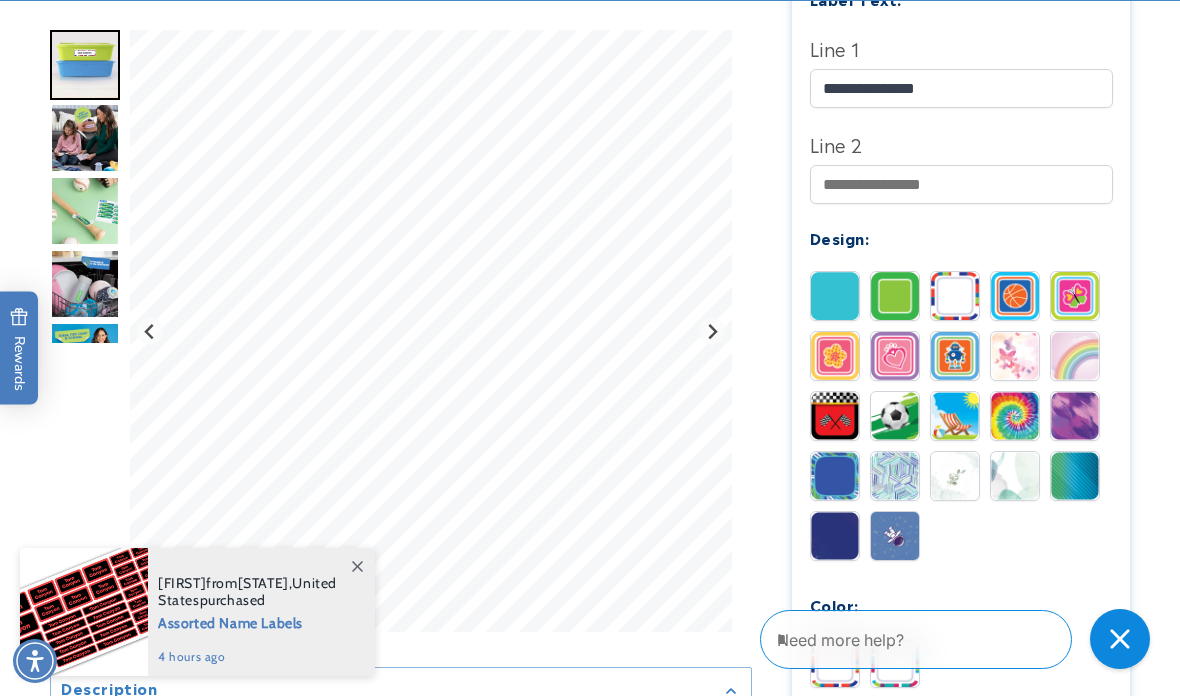 click at bounding box center (1015, 296) 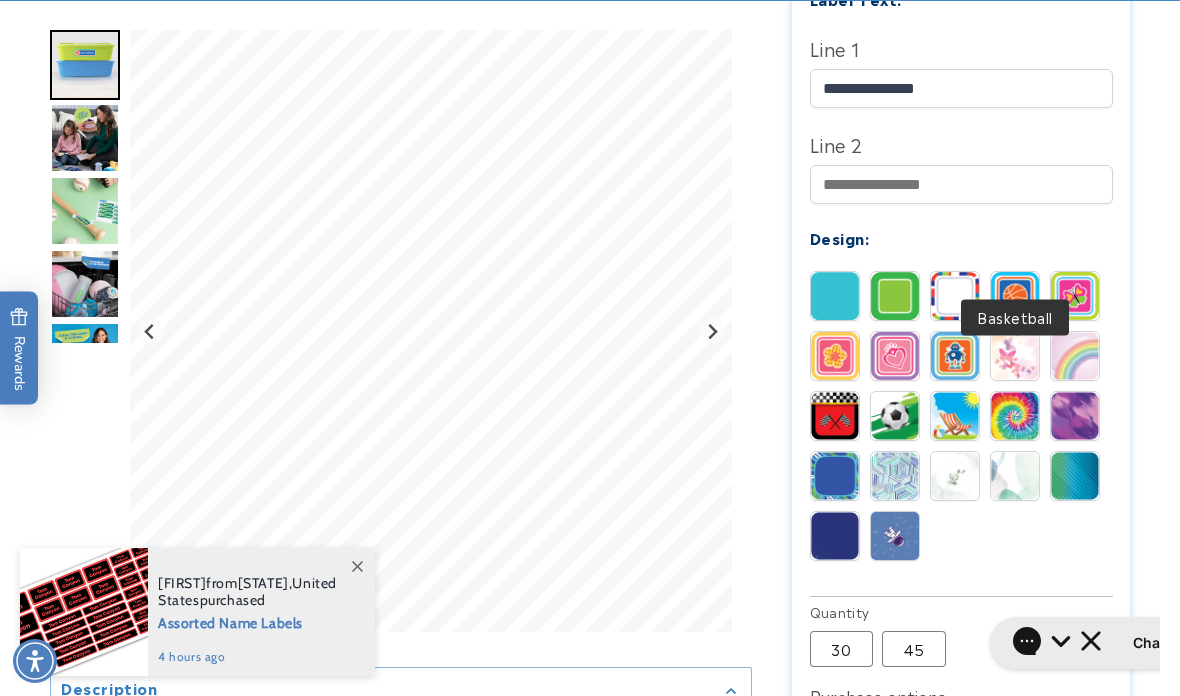 click at bounding box center [1075, 296] 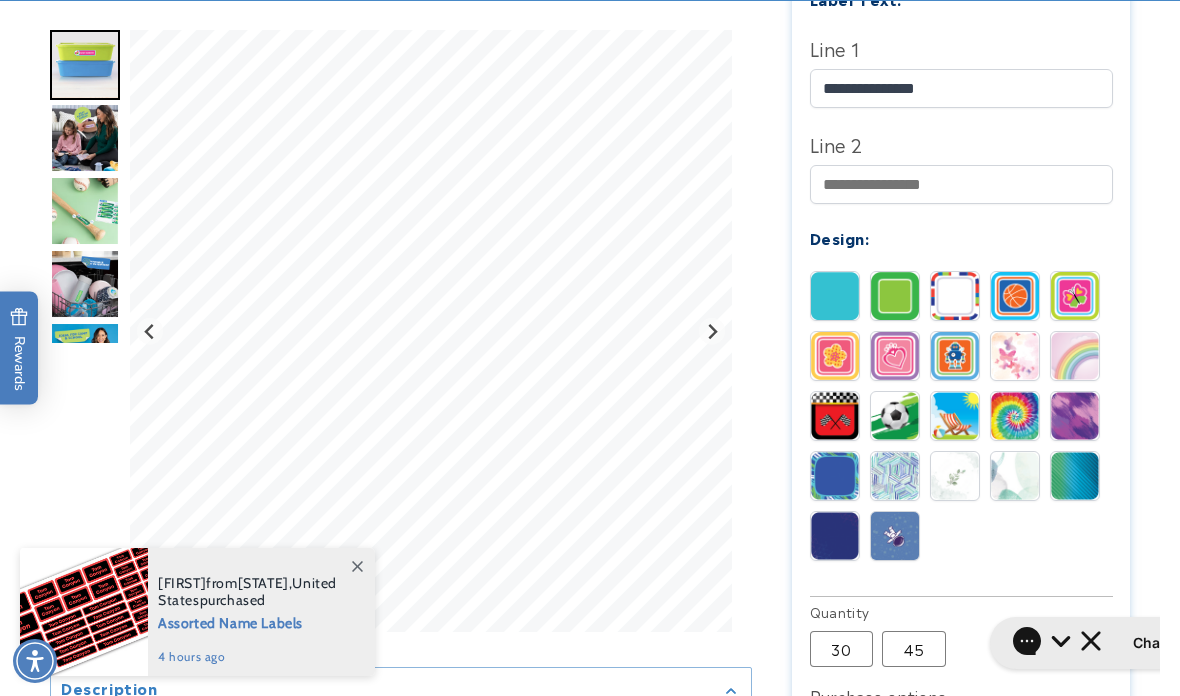 click at bounding box center [835, 356] 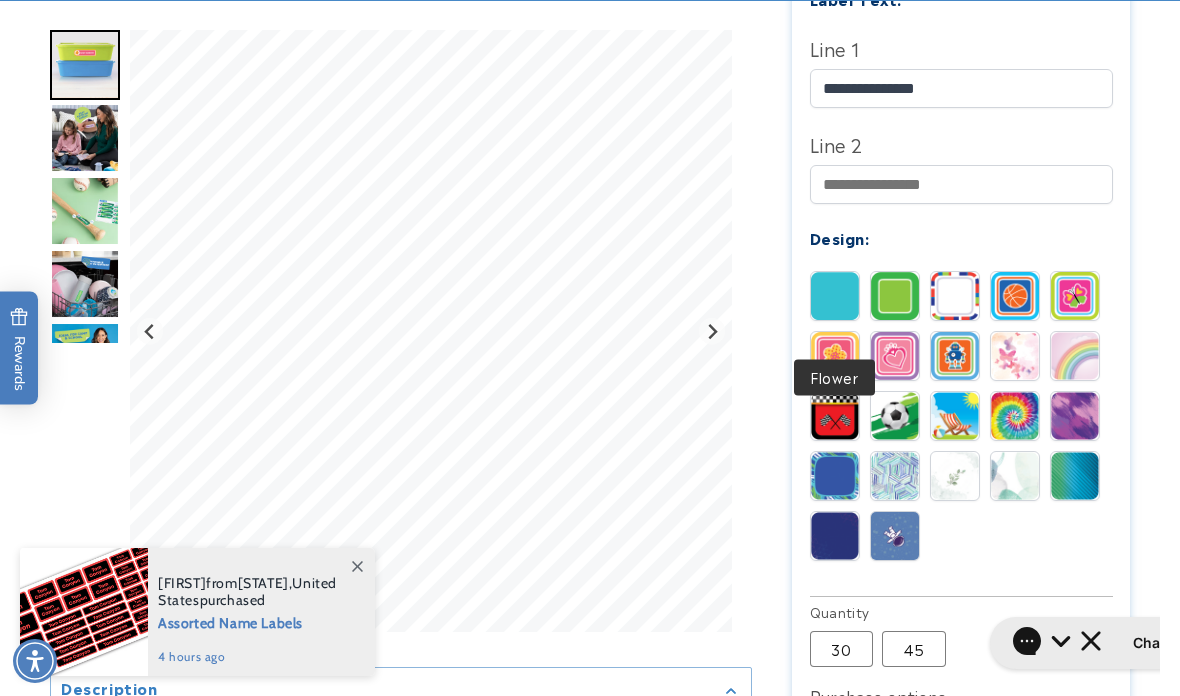 click at bounding box center [895, 356] 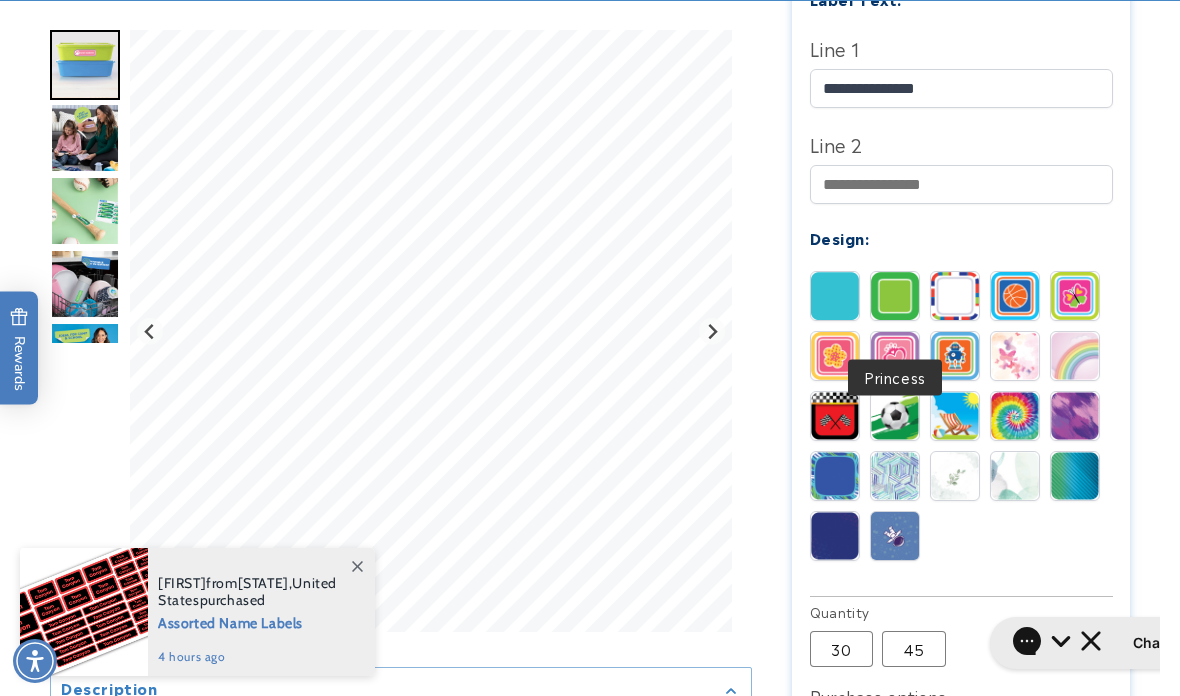 click at bounding box center [955, 356] 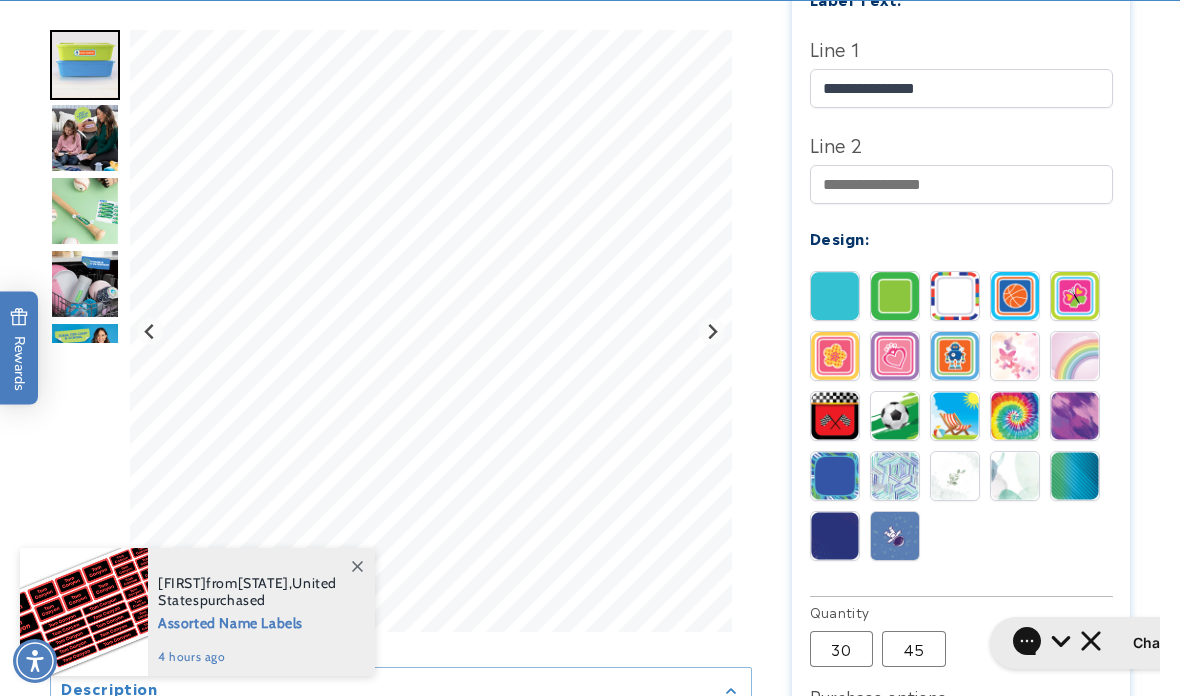 click at bounding box center [1015, 356] 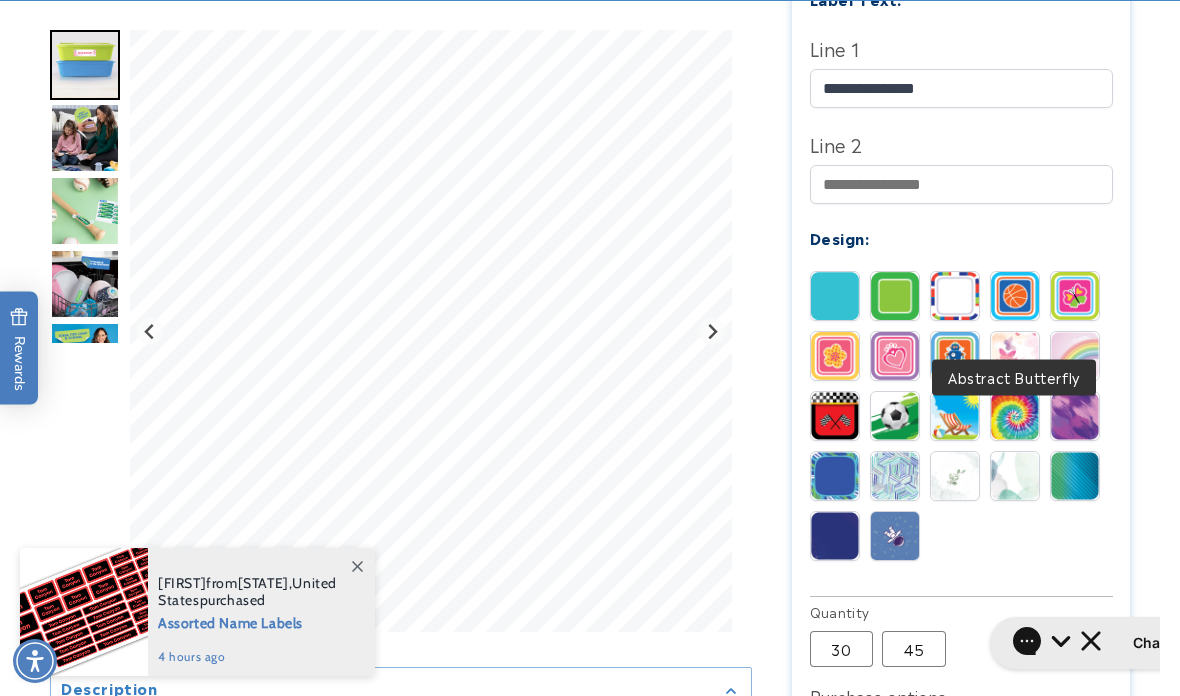 click at bounding box center [1075, 356] 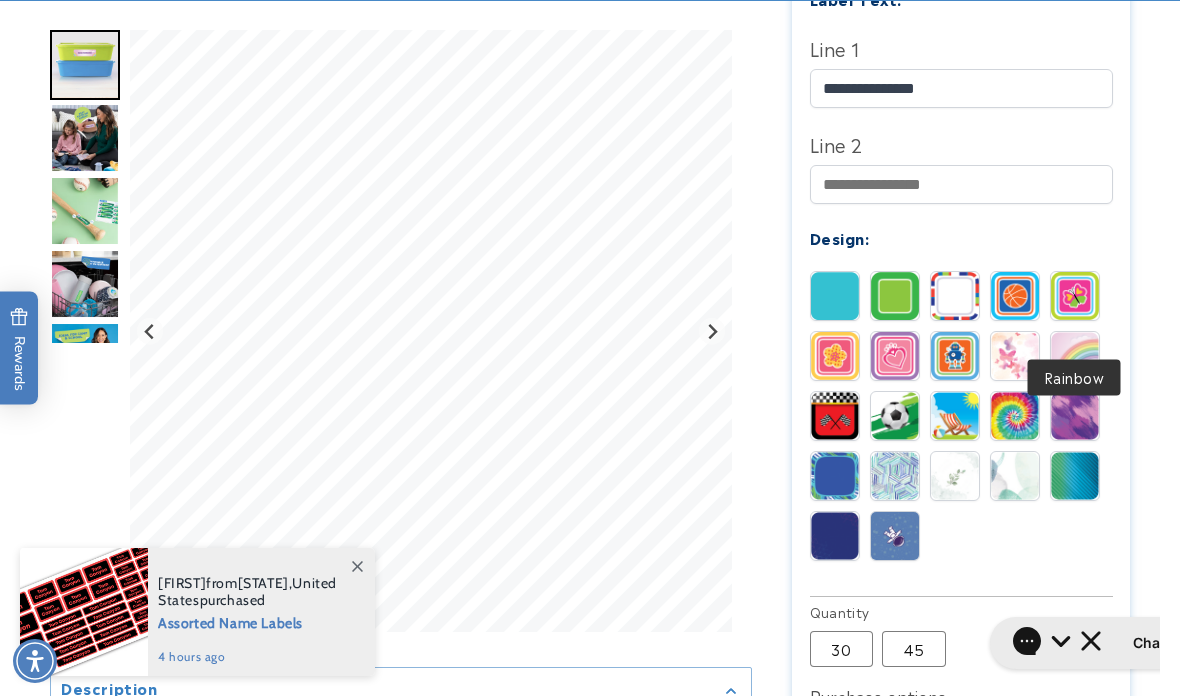 click at bounding box center (835, 416) 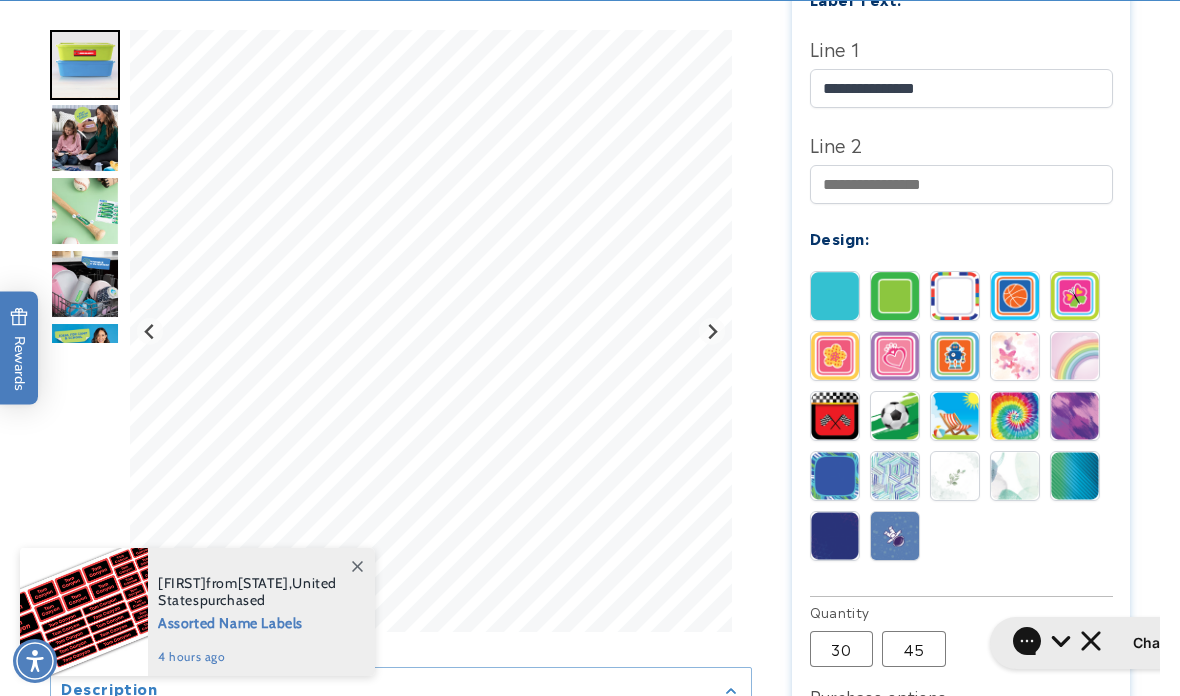 click at bounding box center [895, 416] 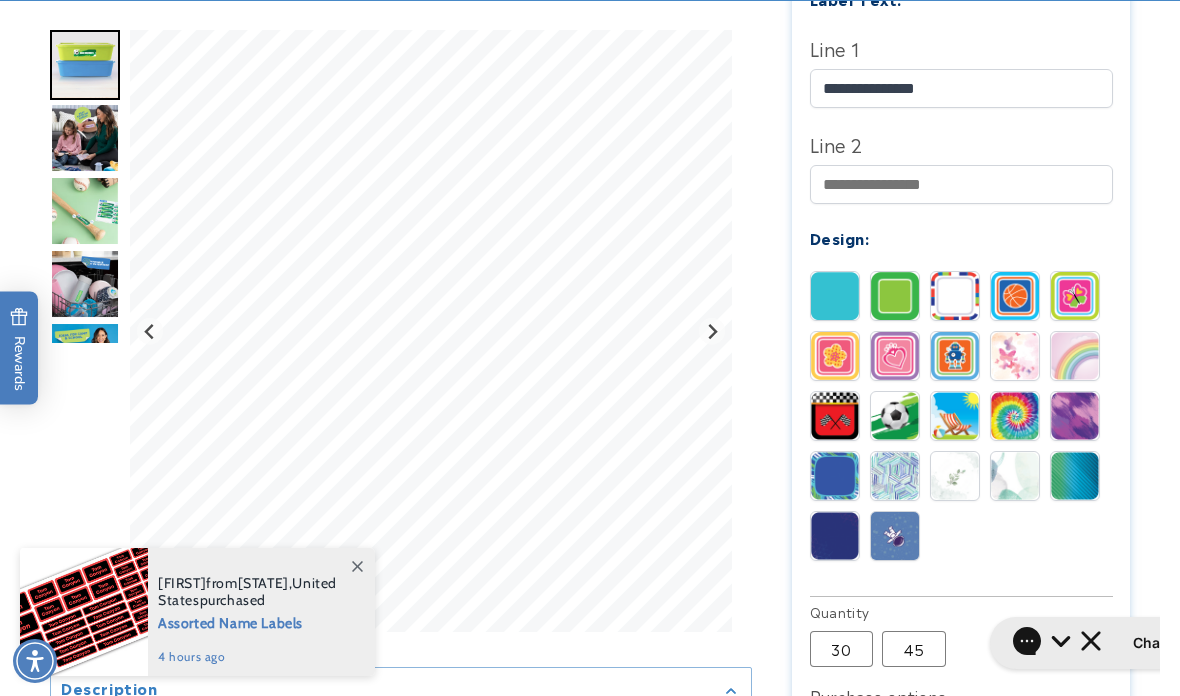 click at bounding box center (955, 416) 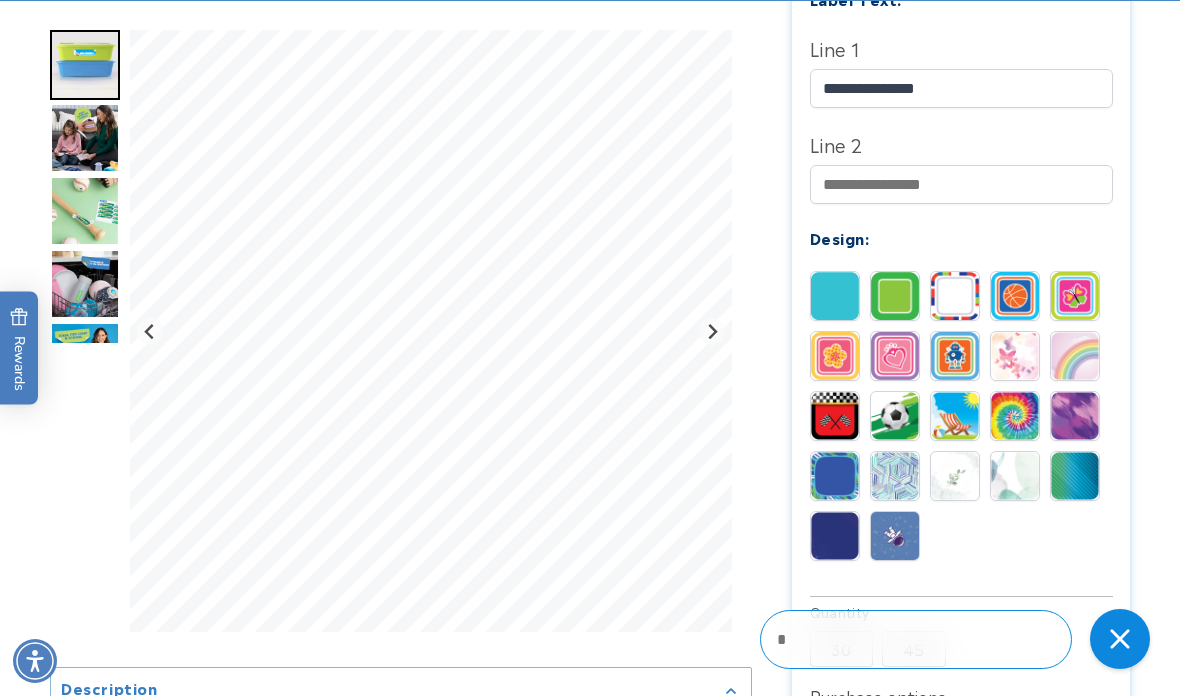 click at bounding box center [1015, 416] 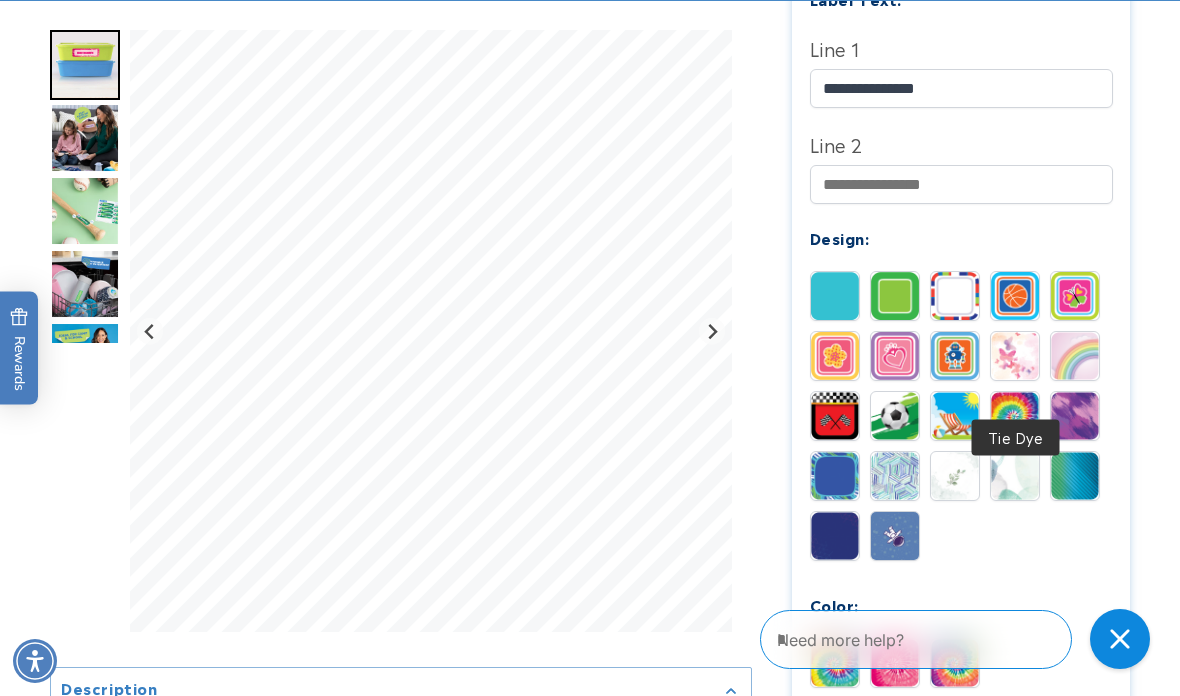 click at bounding box center (955, 416) 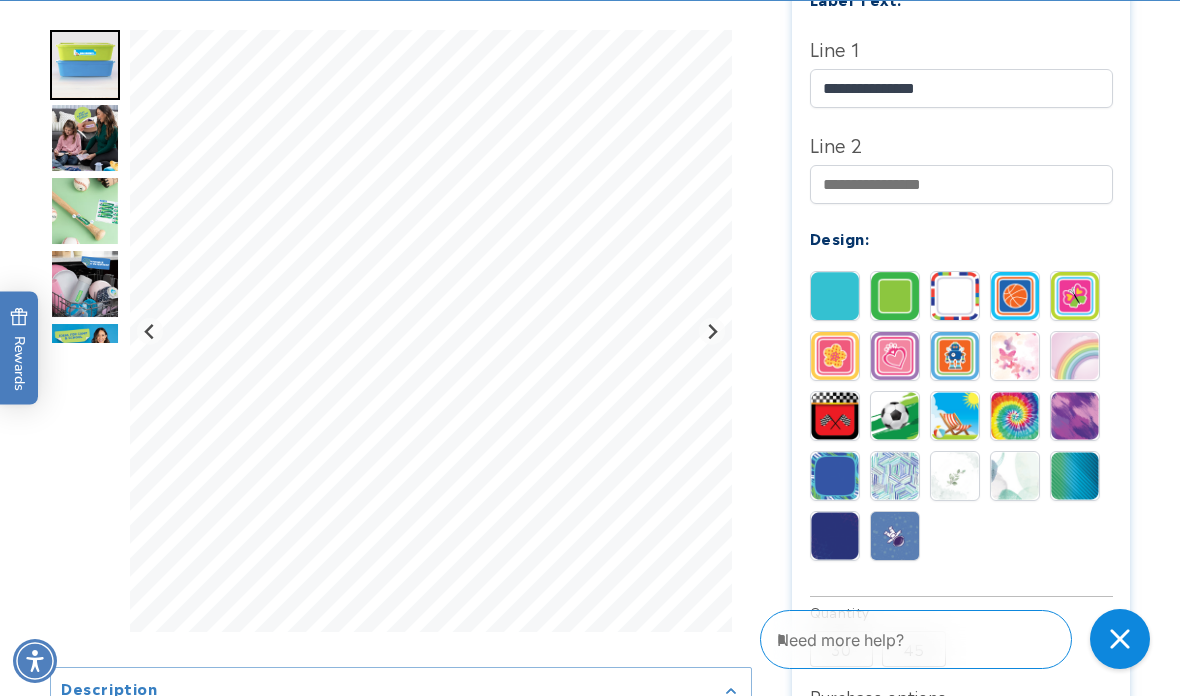 click at bounding box center (1075, 416) 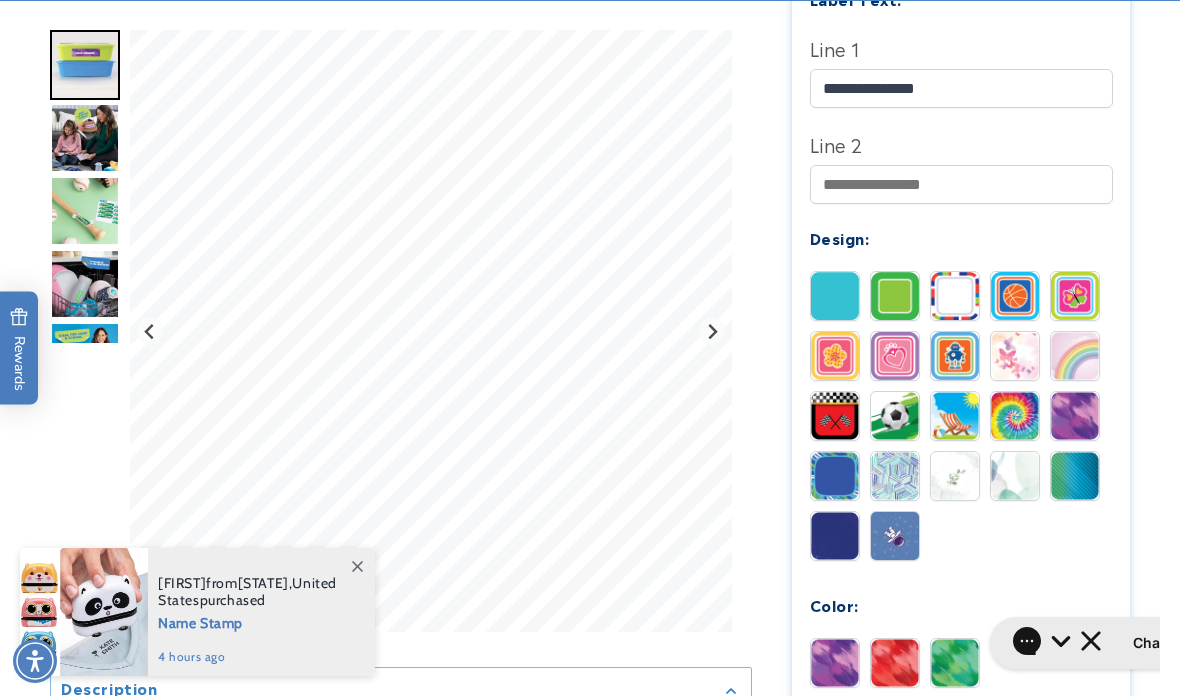 click at bounding box center [835, 476] 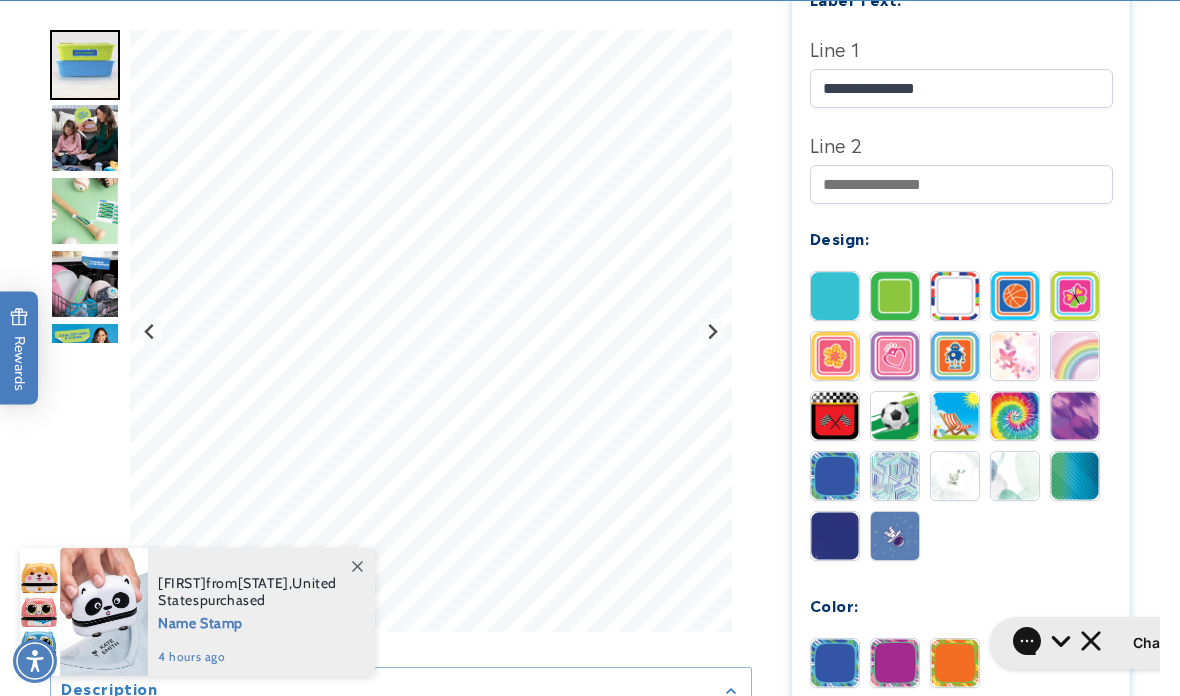 click at bounding box center (895, 476) 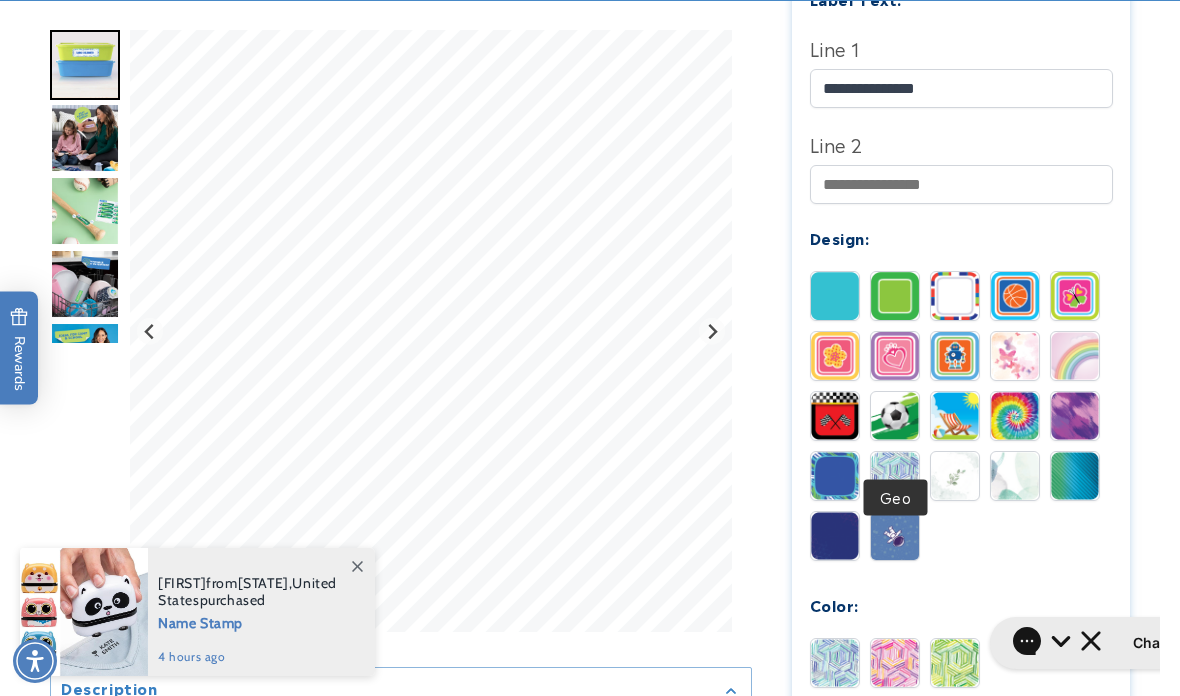 click at bounding box center (955, 476) 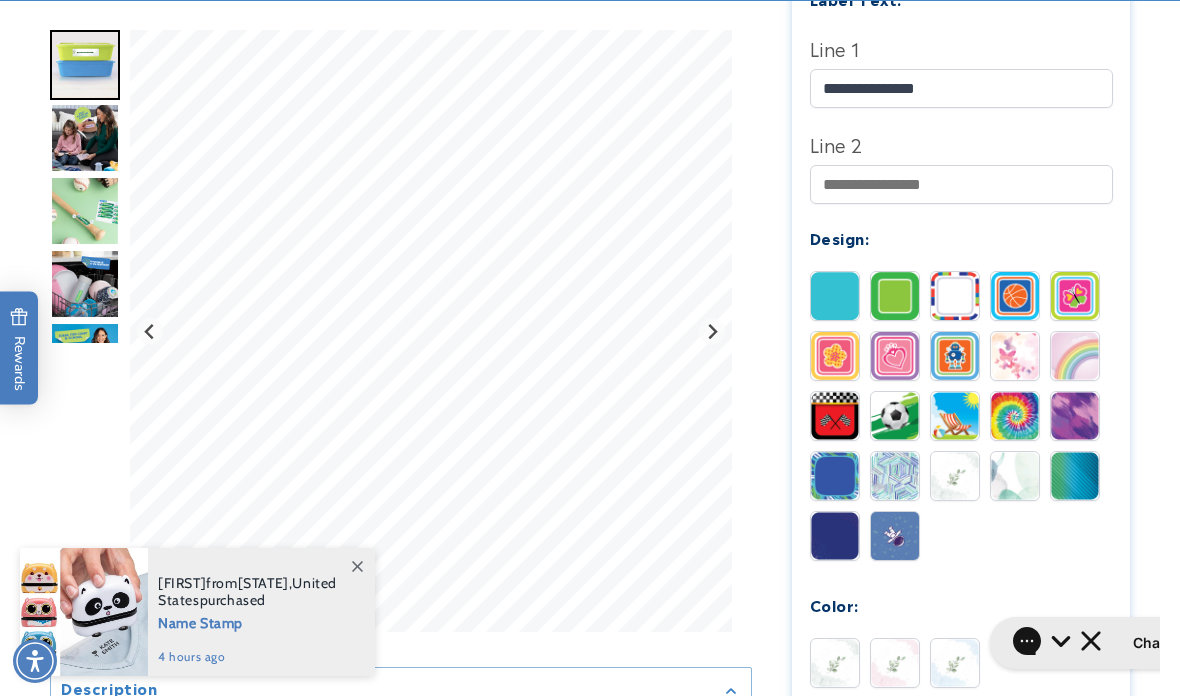 click at bounding box center [1015, 476] 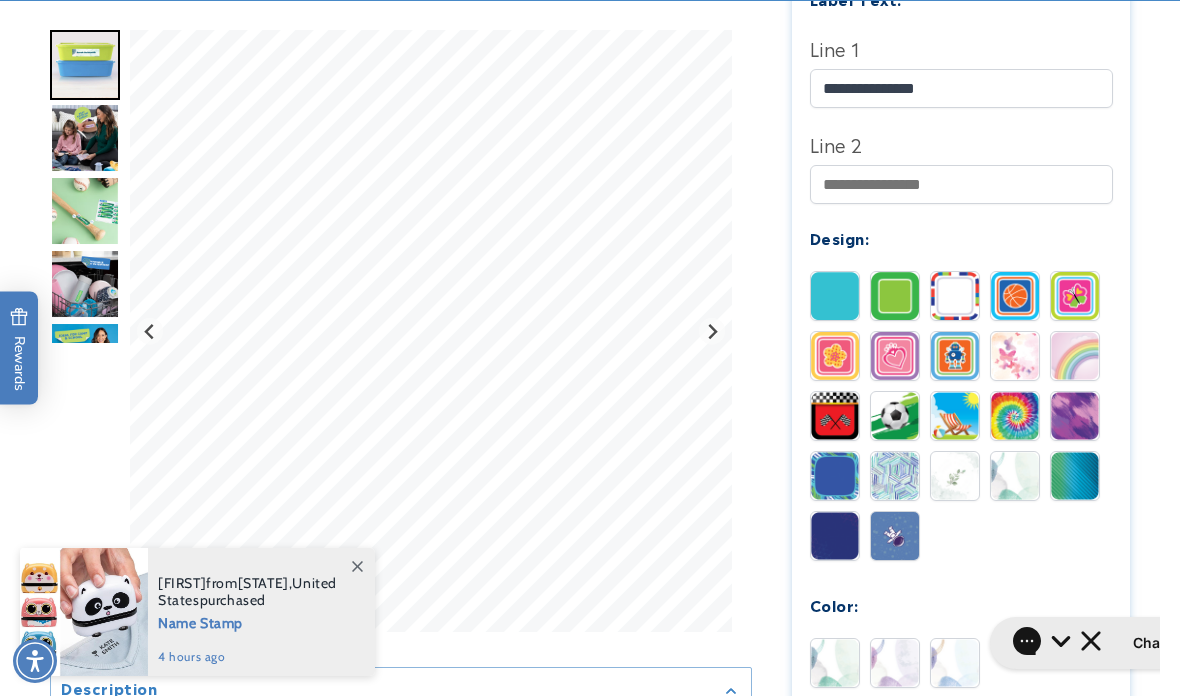 click at bounding box center [1075, 476] 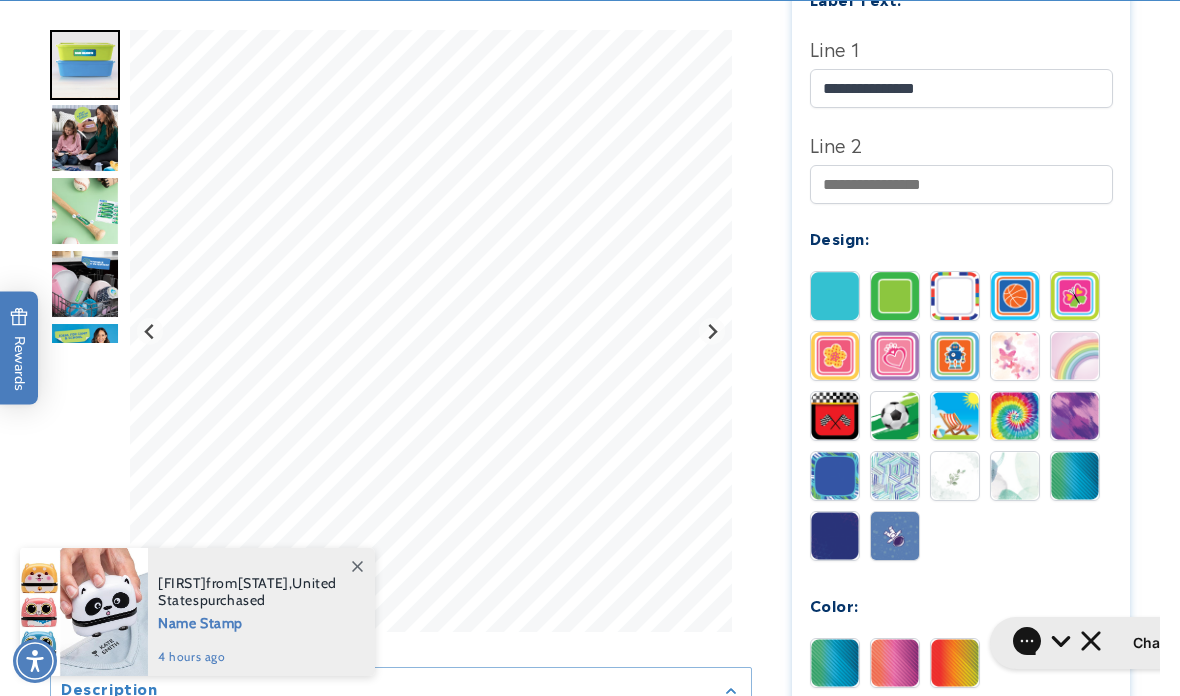 click at bounding box center [835, 536] 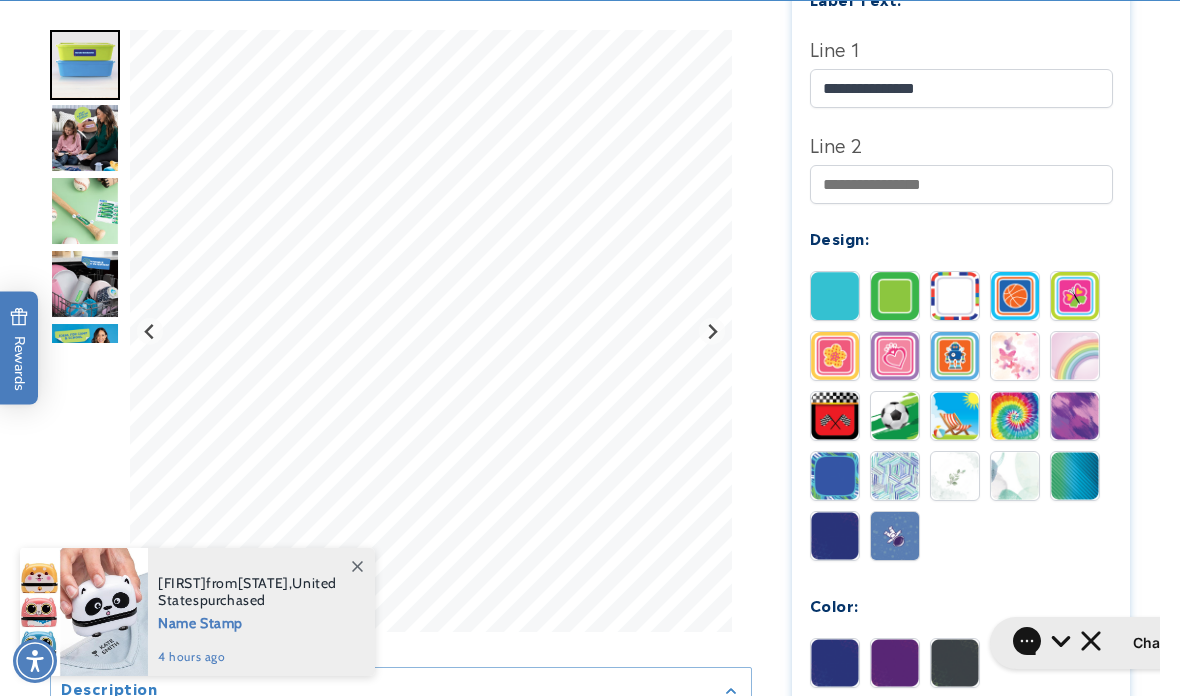 click at bounding box center [895, 536] 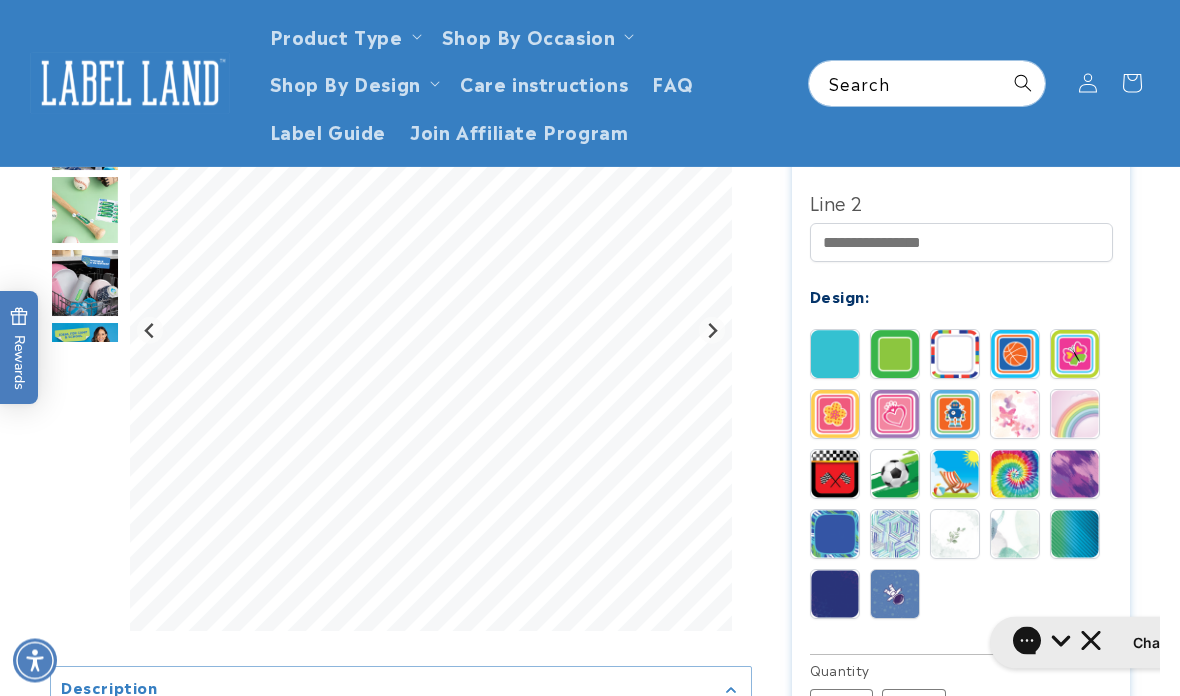 scroll, scrollTop: 823, scrollLeft: 0, axis: vertical 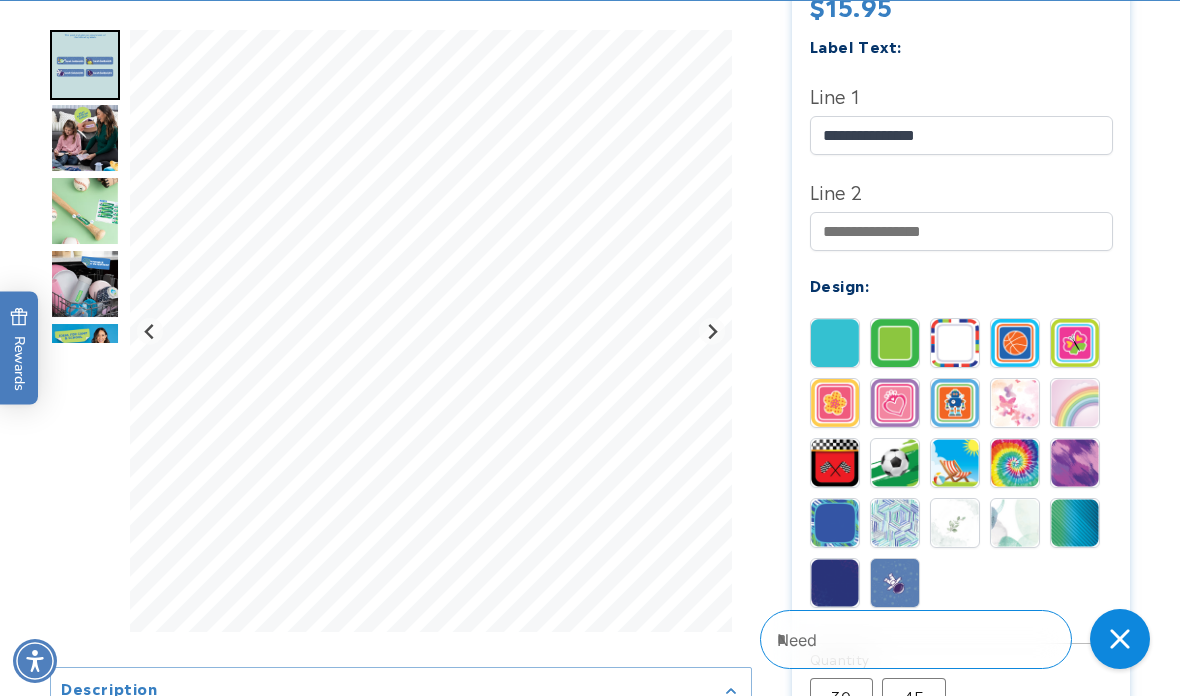 click at bounding box center (1015, 463) 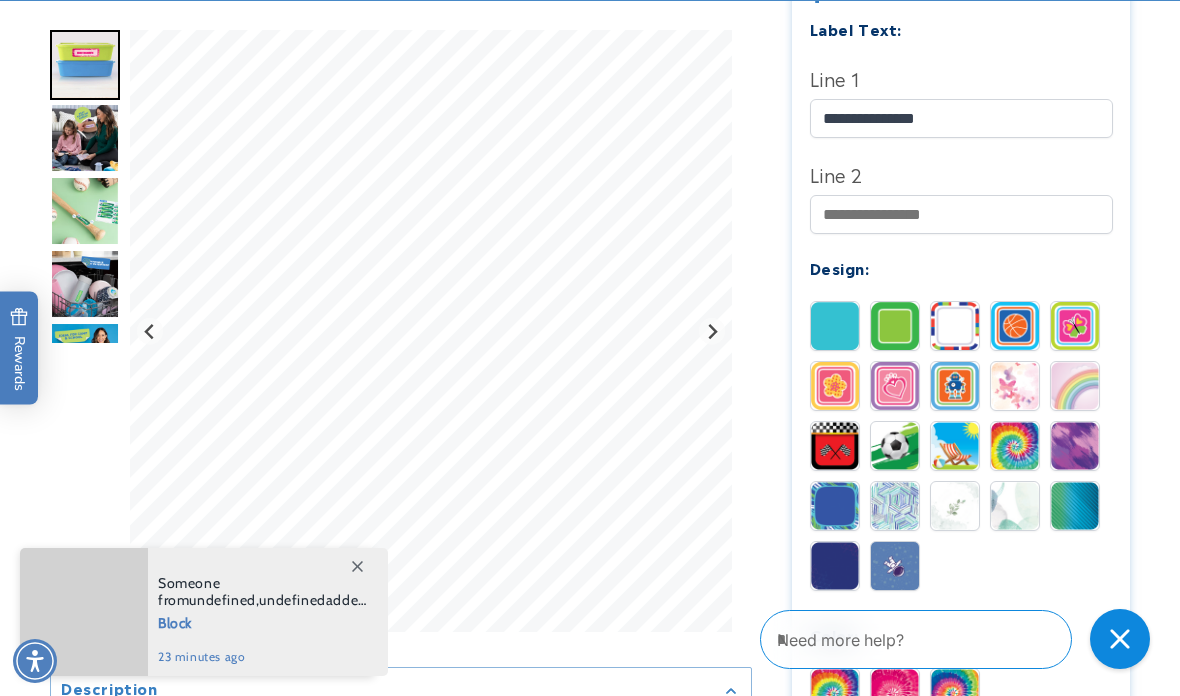 scroll, scrollTop: 906, scrollLeft: 0, axis: vertical 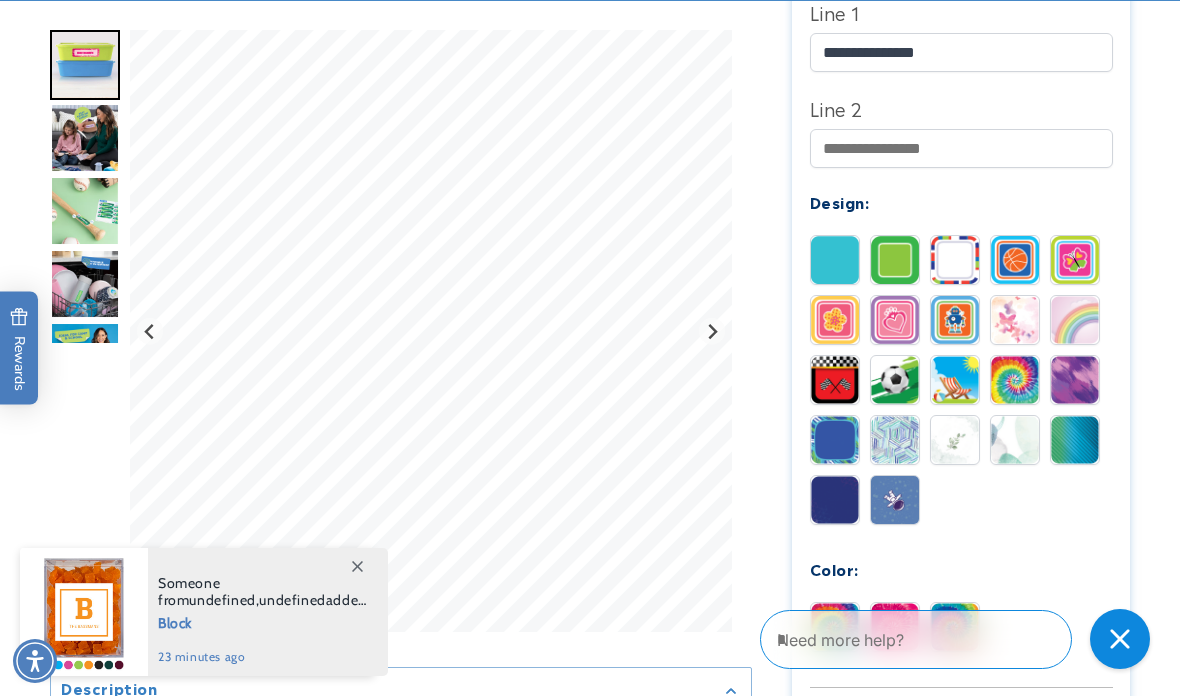 click at bounding box center (835, 627) 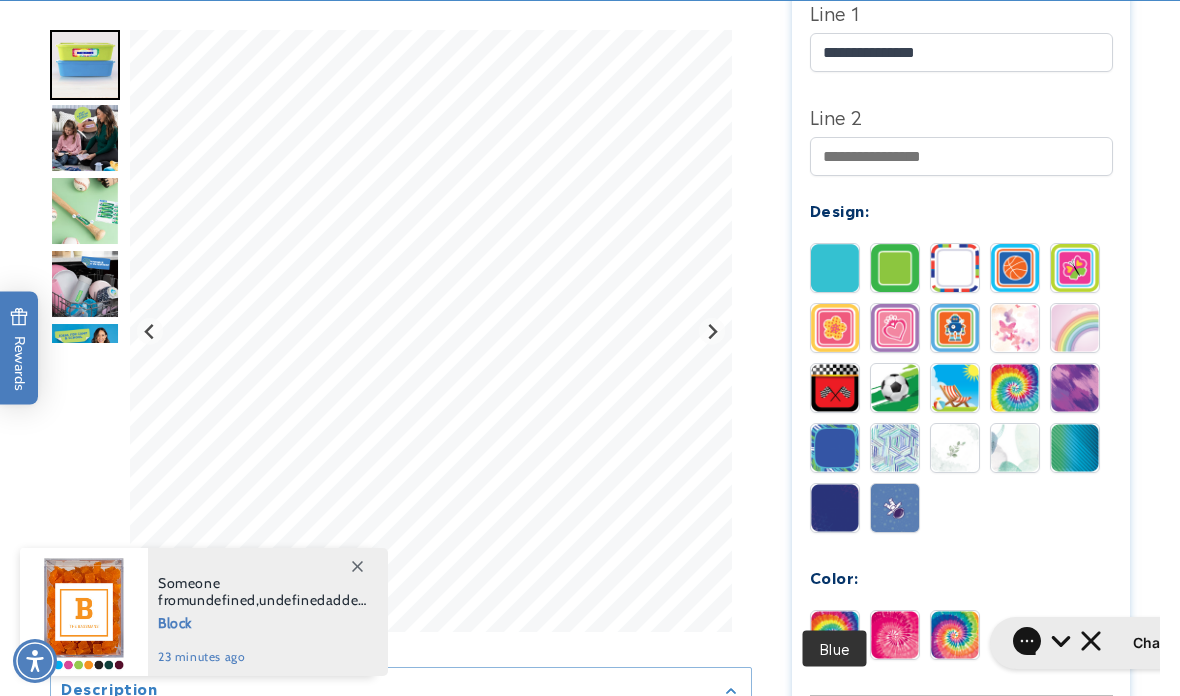 click at bounding box center [895, 635] 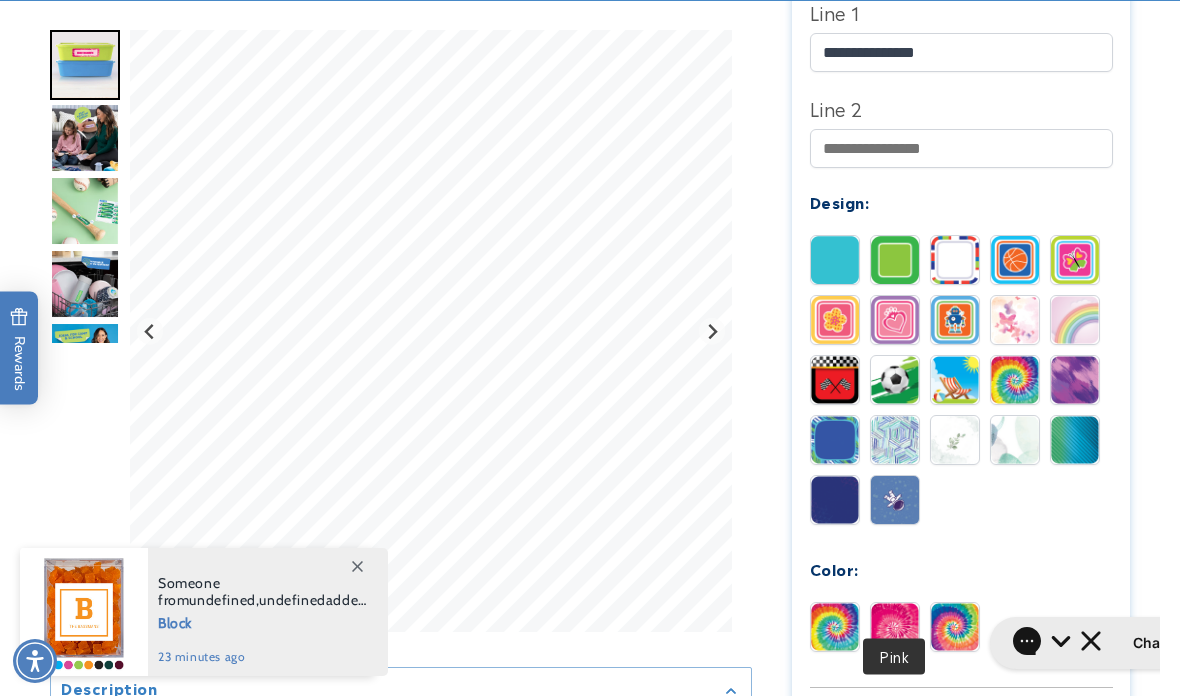 click at bounding box center (955, 627) 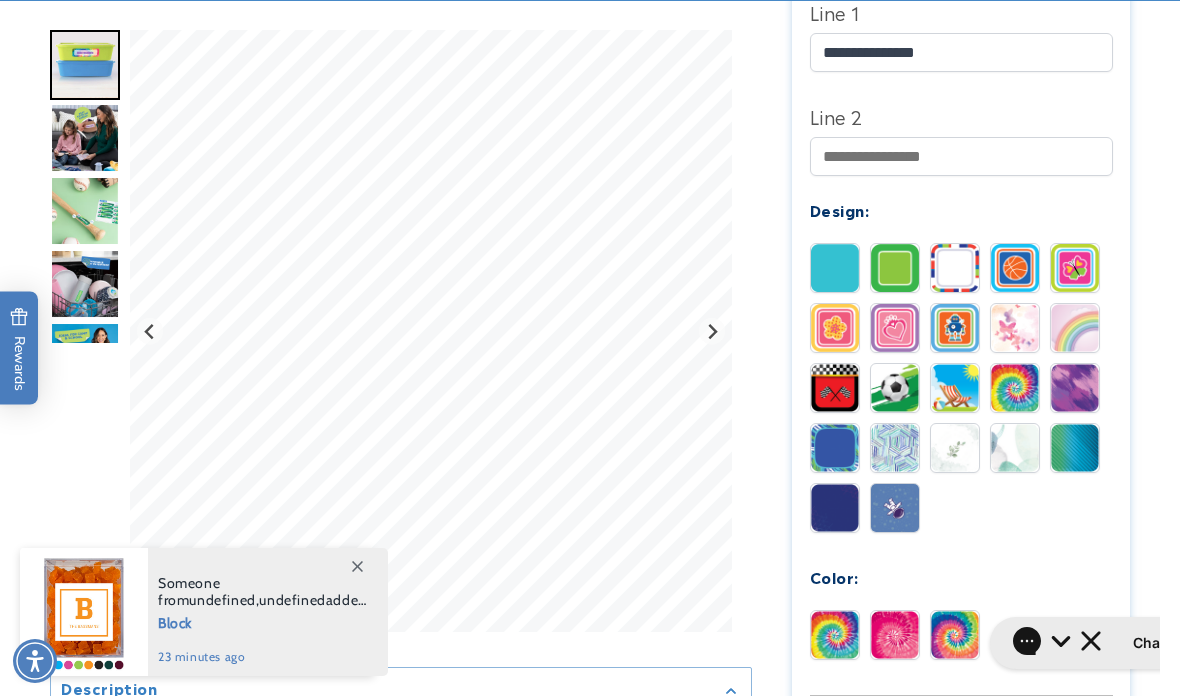 click at bounding box center [955, 388] 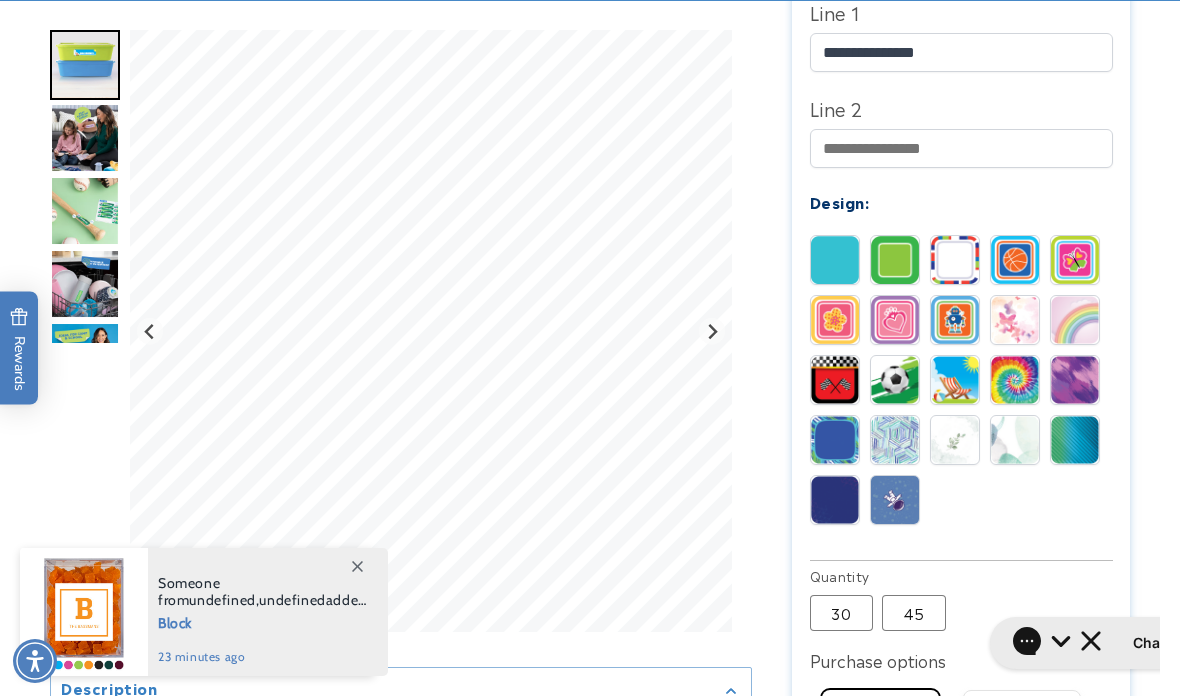 click at bounding box center [1015, 380] 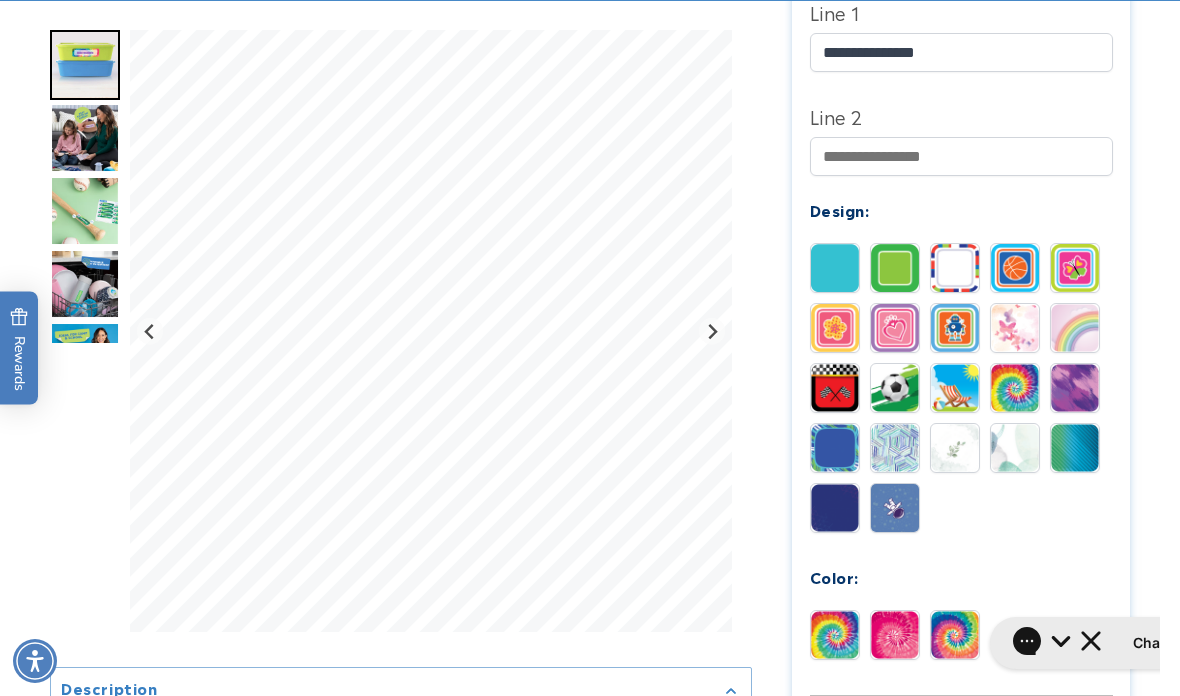 click at bounding box center (895, 635) 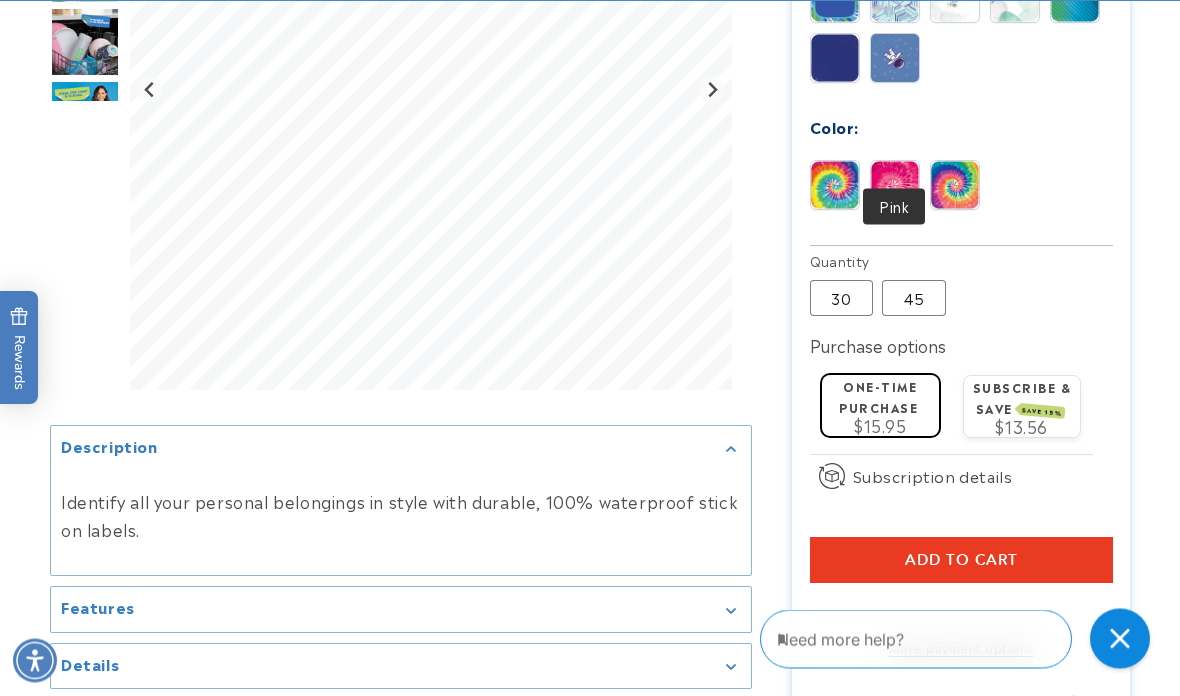 scroll, scrollTop: 1347, scrollLeft: 0, axis: vertical 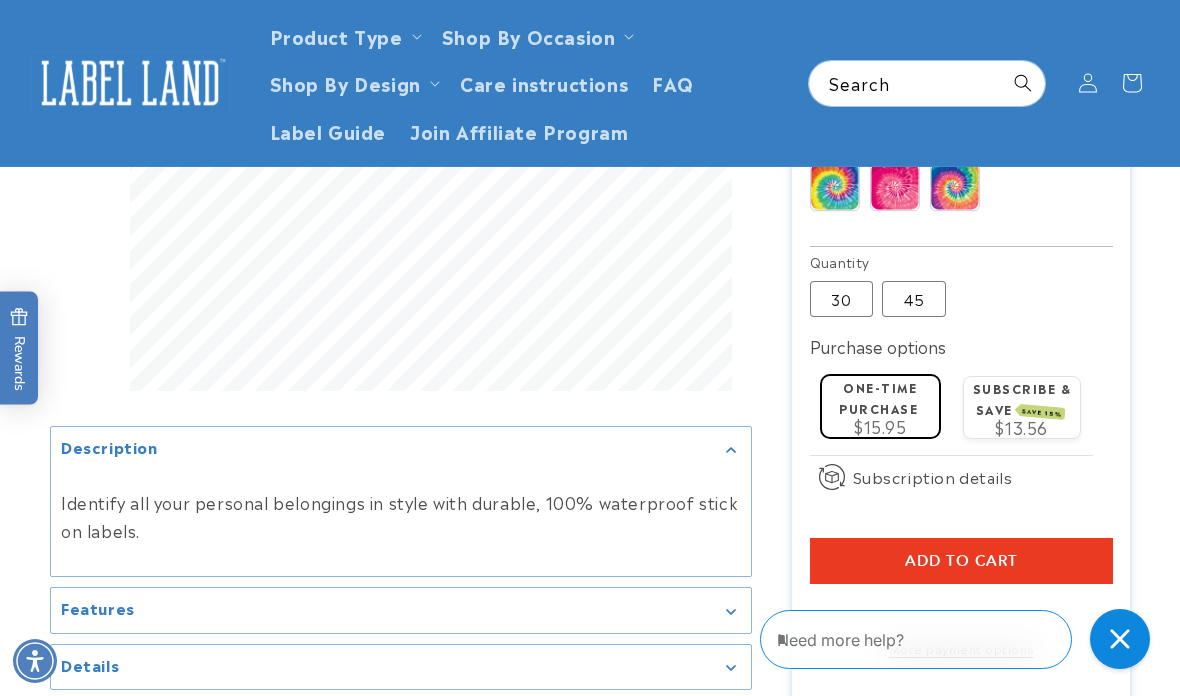 click on "One-time purchase" 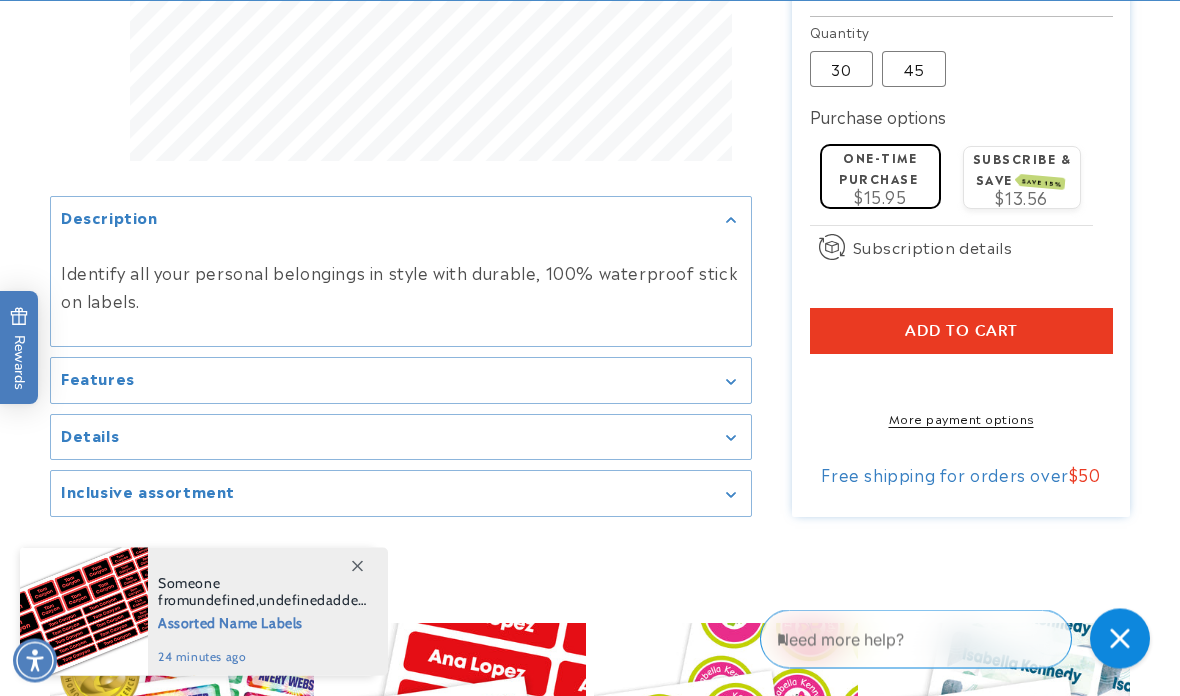 scroll, scrollTop: 1577, scrollLeft: 0, axis: vertical 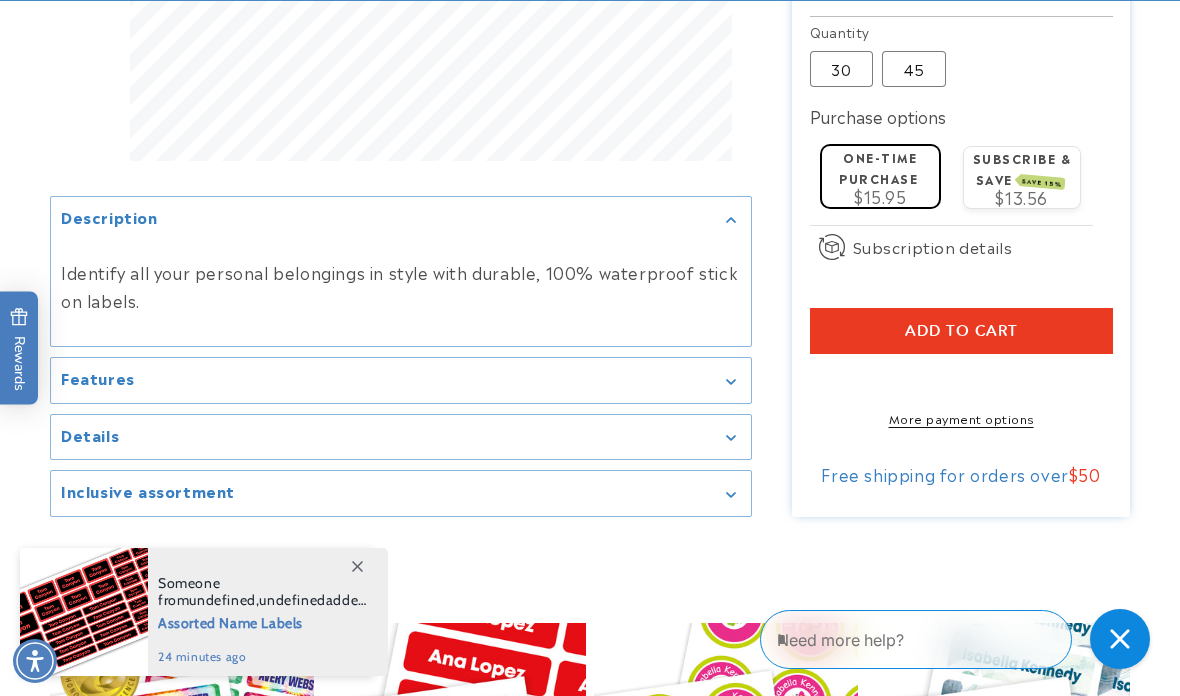 click on "Inclusive assortment" at bounding box center [401, 494] 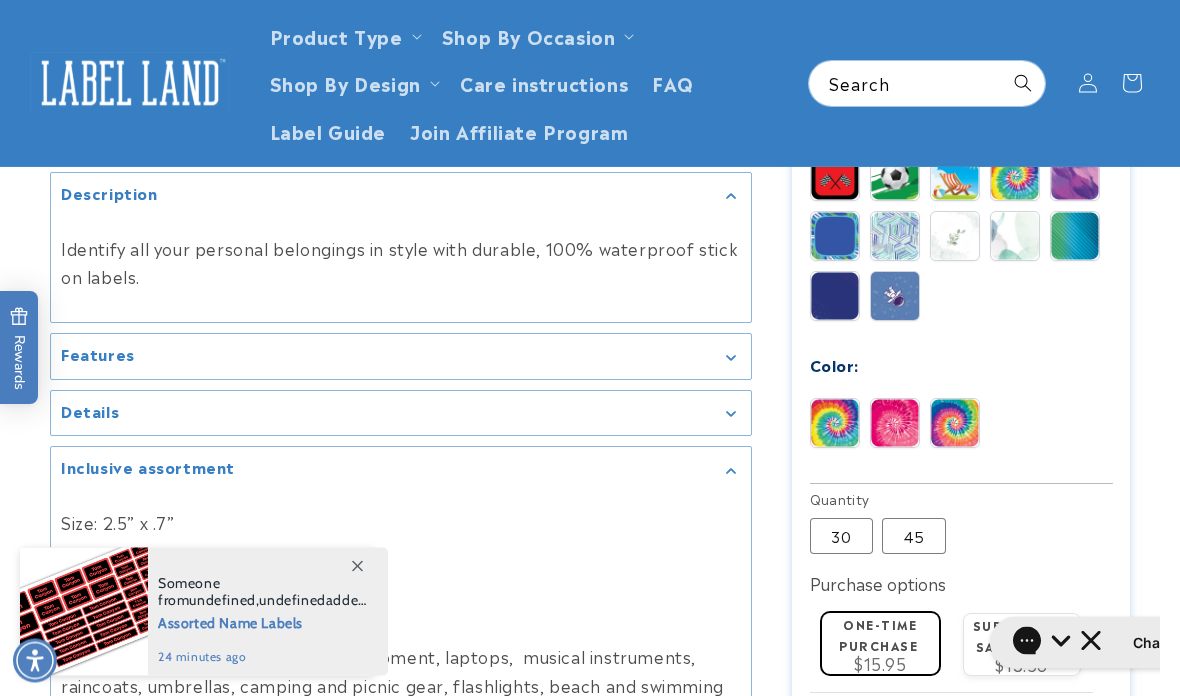 scroll, scrollTop: 1105, scrollLeft: 0, axis: vertical 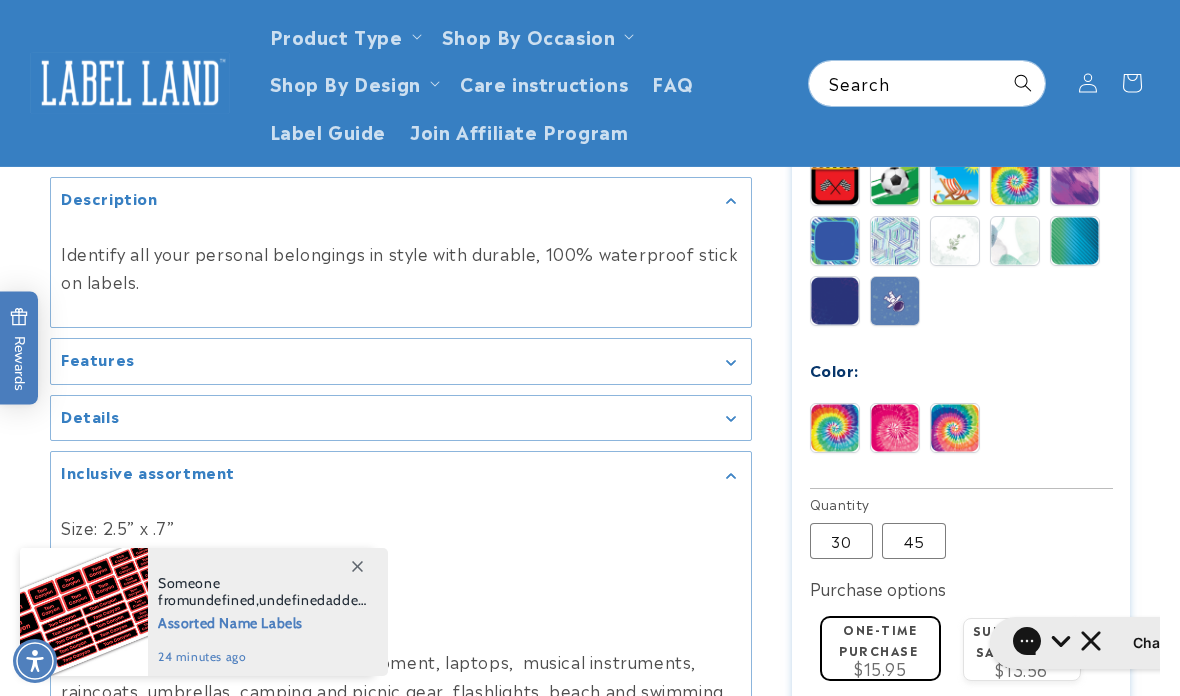click on "Details" at bounding box center (401, 417) 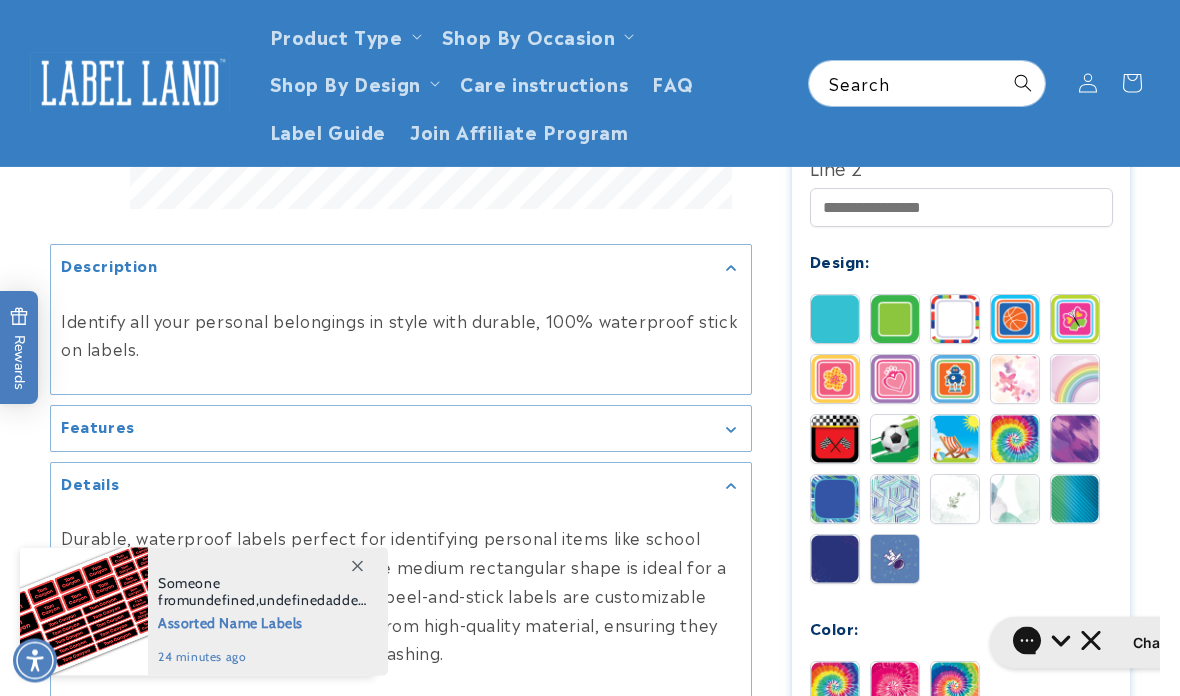 click on "Features" at bounding box center [401, 429] 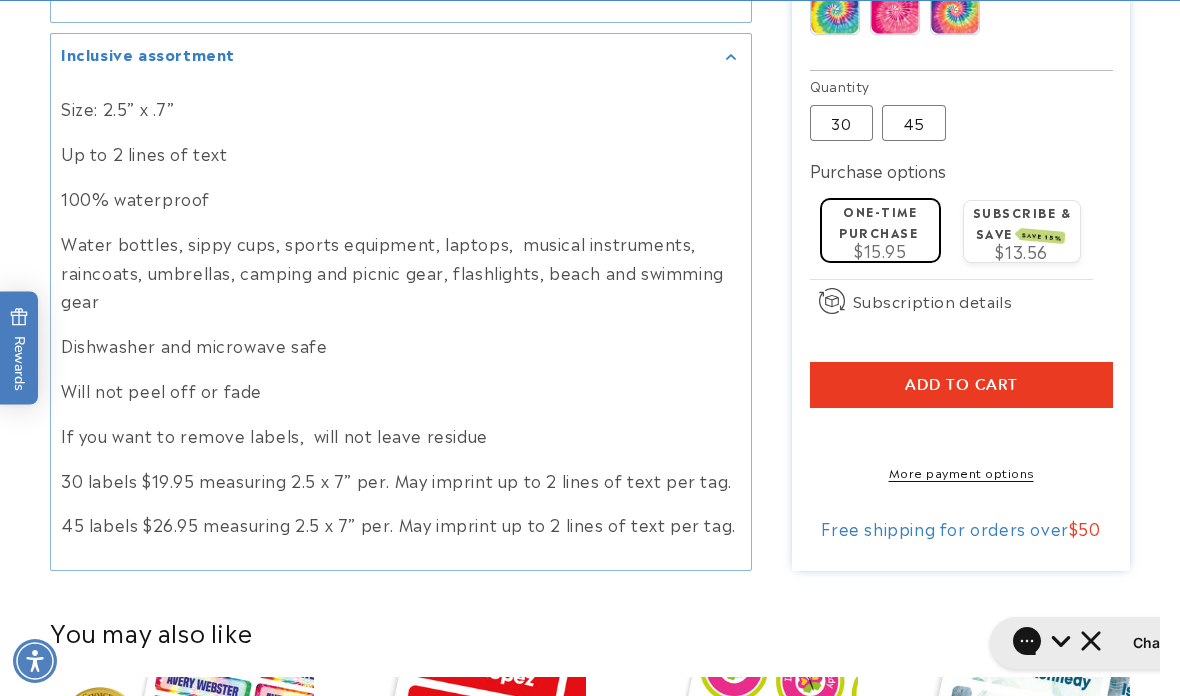 scroll, scrollTop: 1558, scrollLeft: 0, axis: vertical 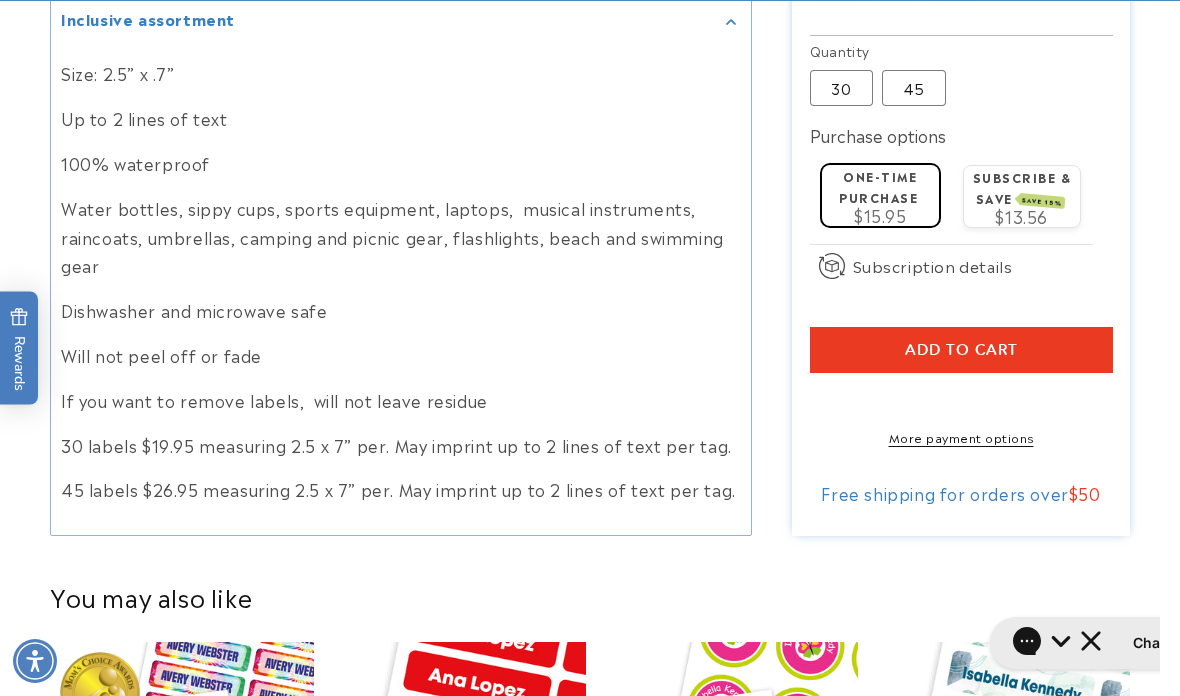 click on "More payment options" at bounding box center (961, 437) 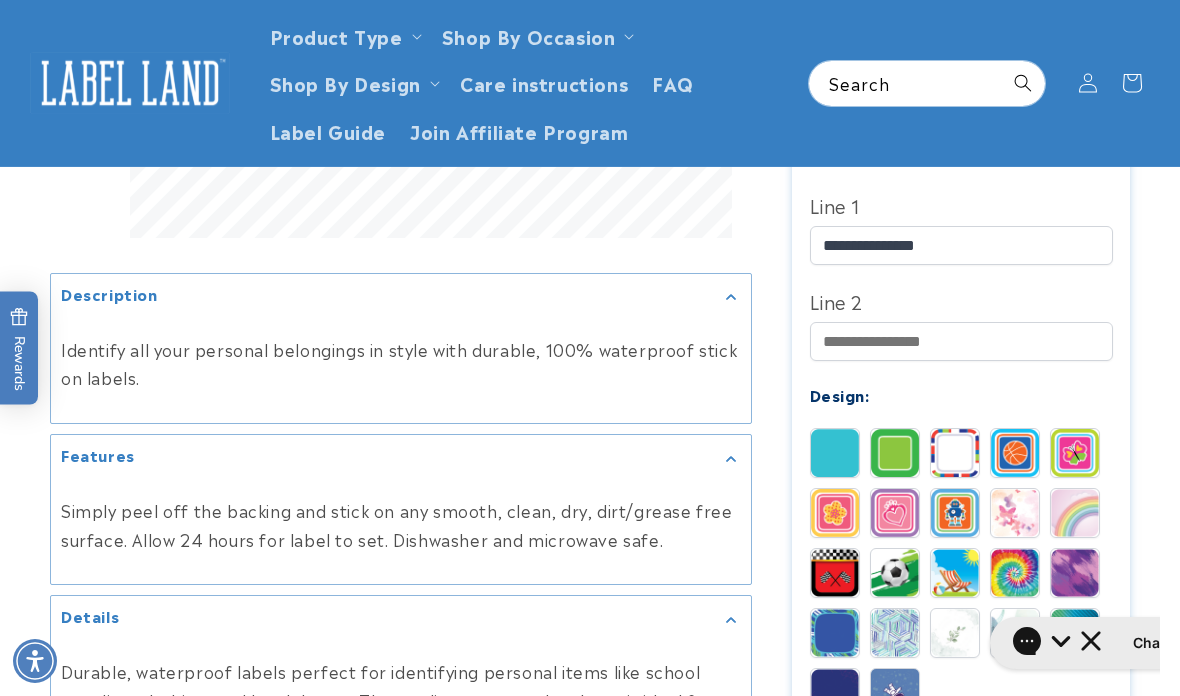 scroll, scrollTop: 711, scrollLeft: 0, axis: vertical 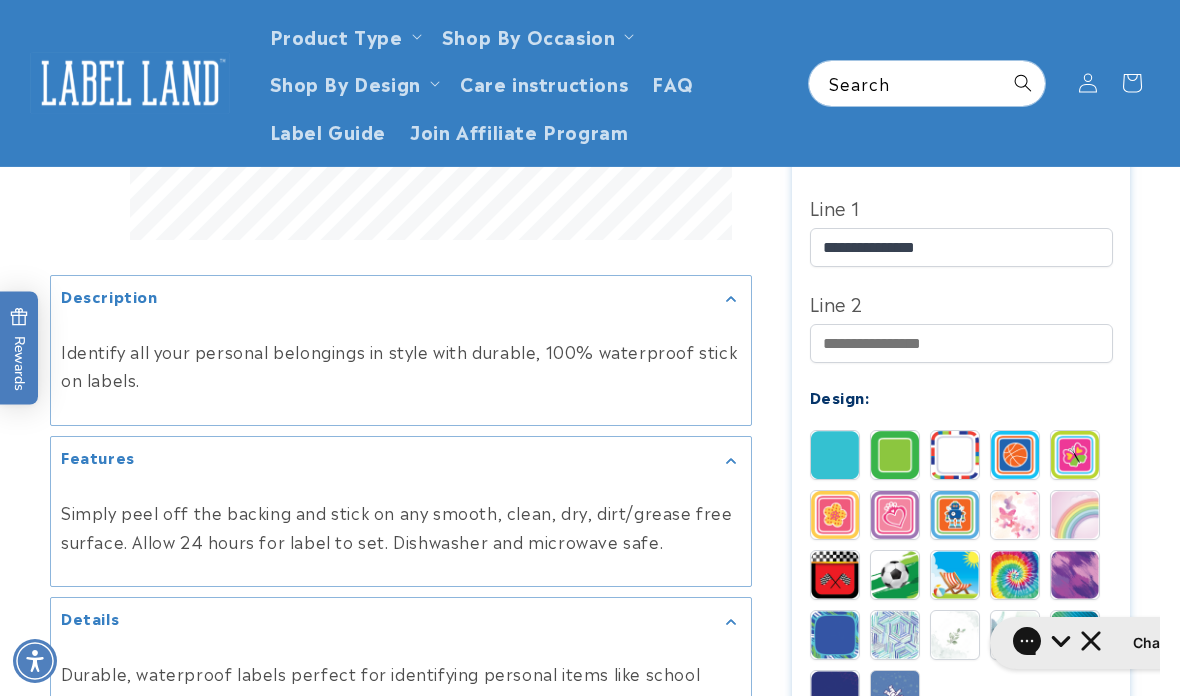 click at bounding box center (1075, 575) 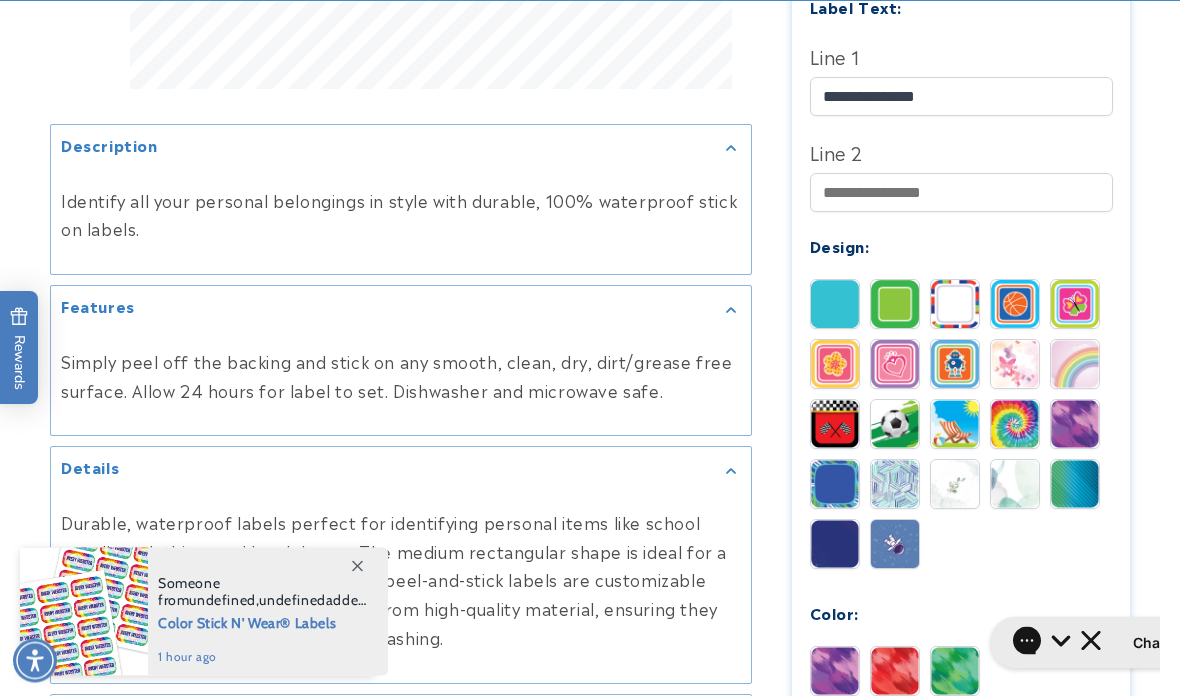 scroll, scrollTop: 943, scrollLeft: 0, axis: vertical 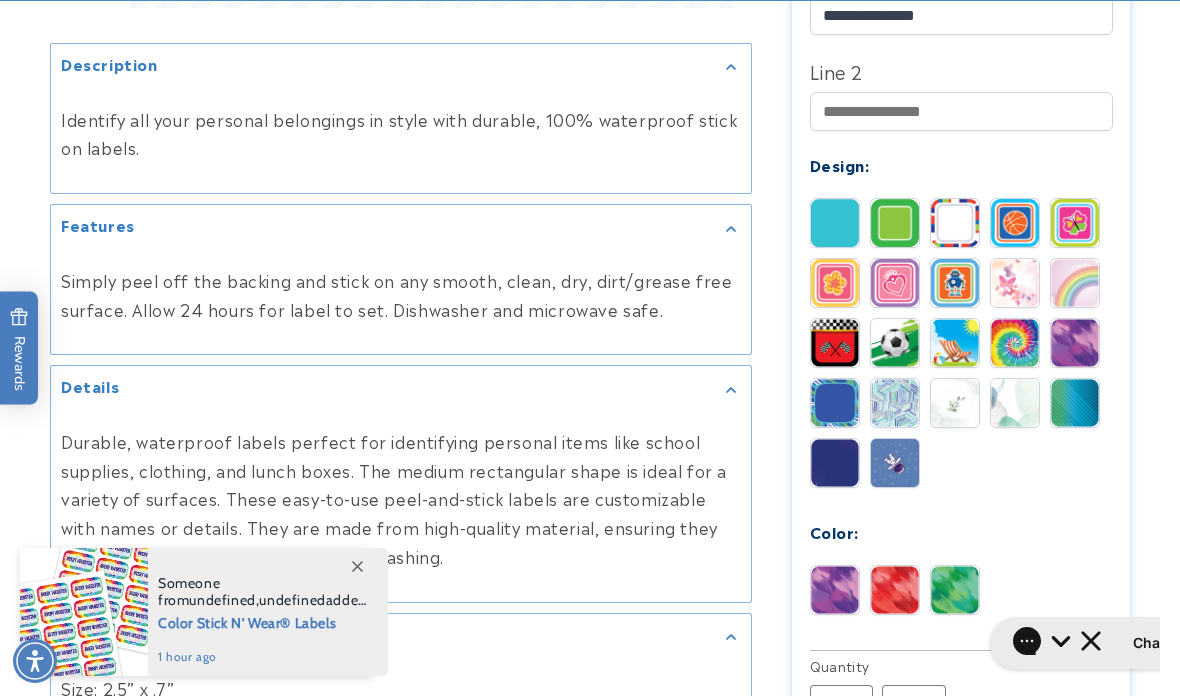 click at bounding box center (895, 590) 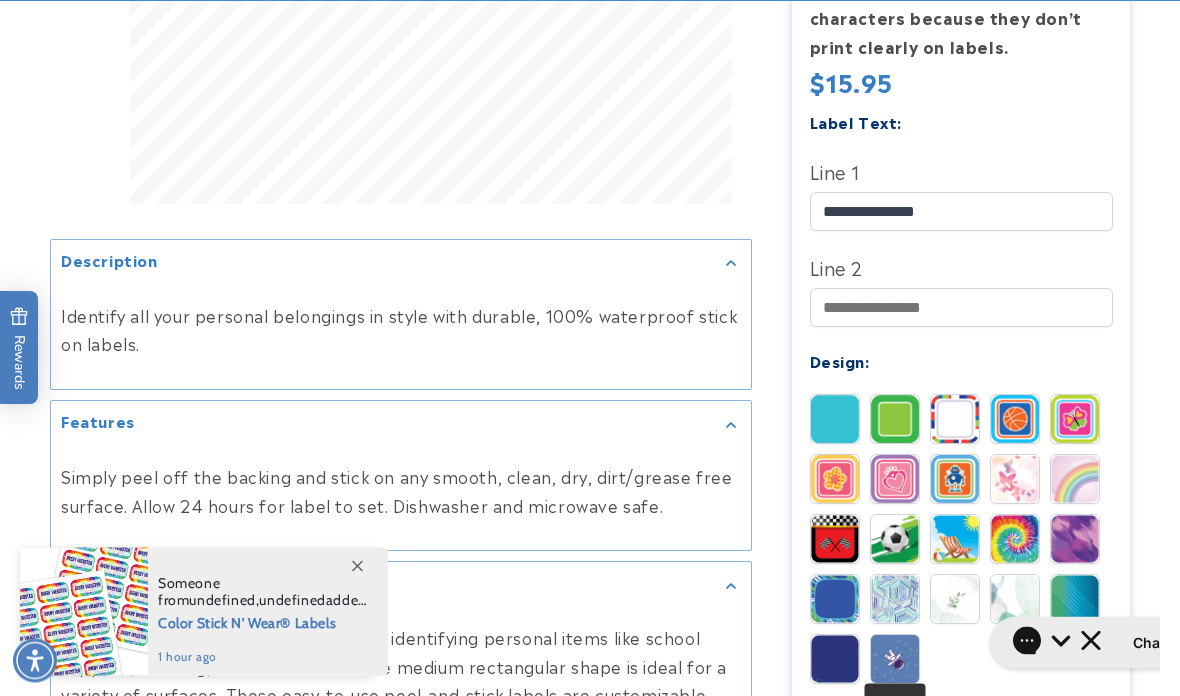 scroll, scrollTop: 812, scrollLeft: 0, axis: vertical 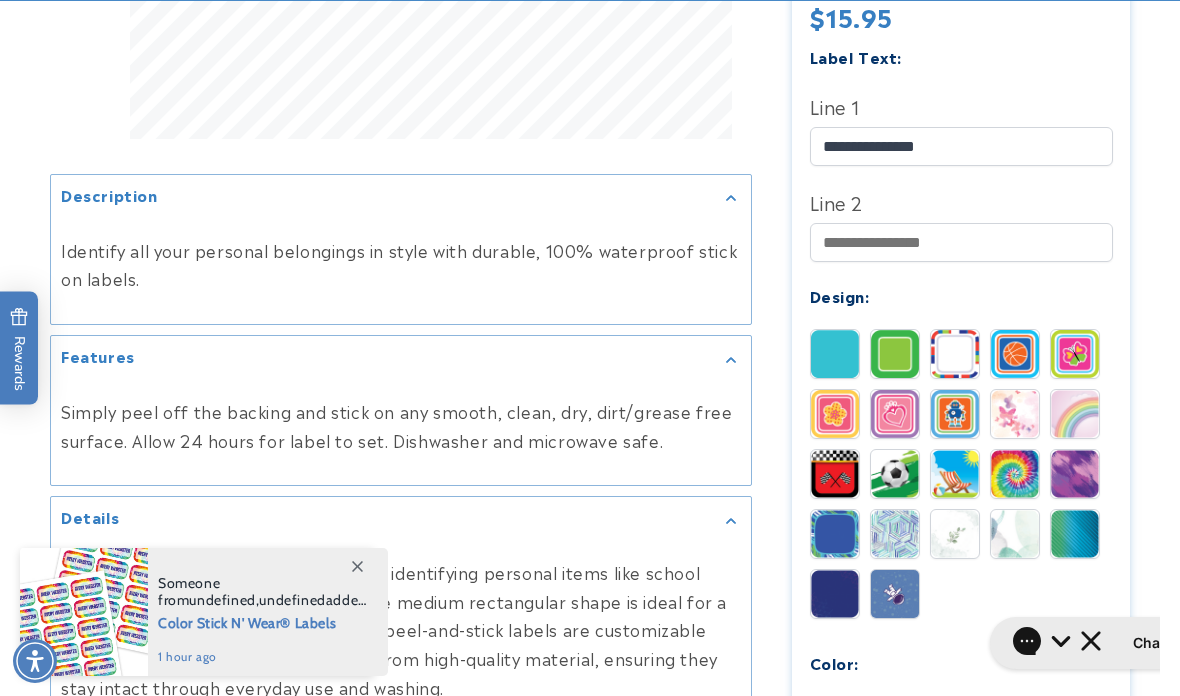 click at bounding box center (955, 721) 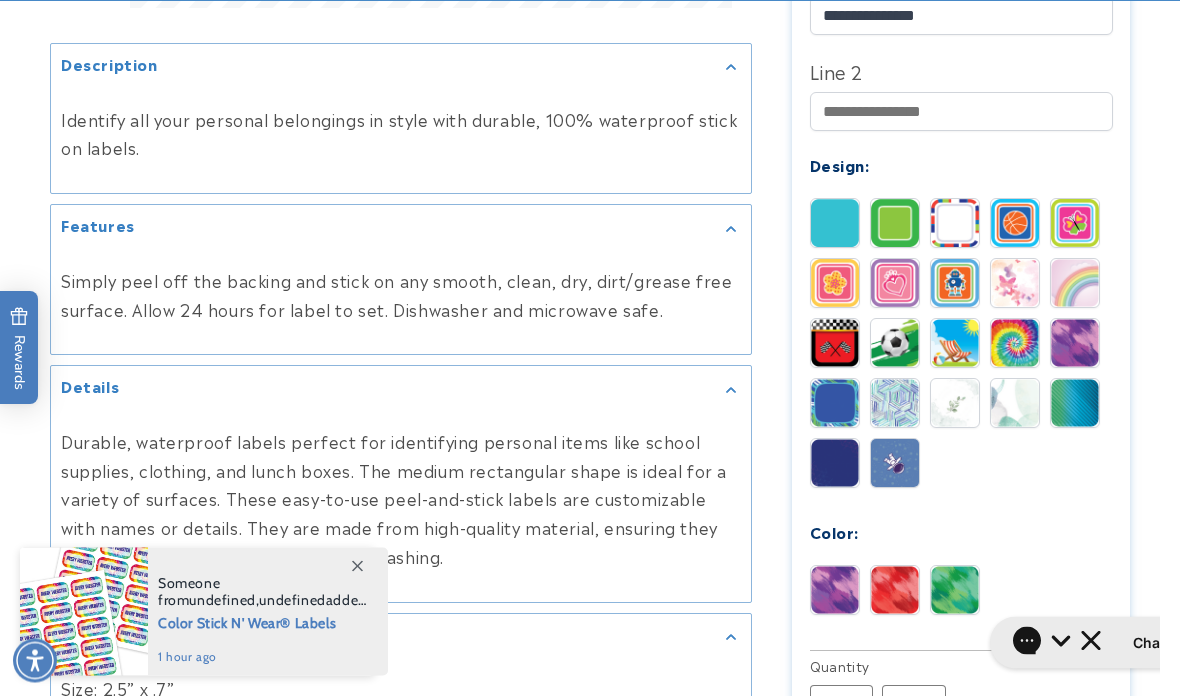 scroll, scrollTop: 943, scrollLeft: 0, axis: vertical 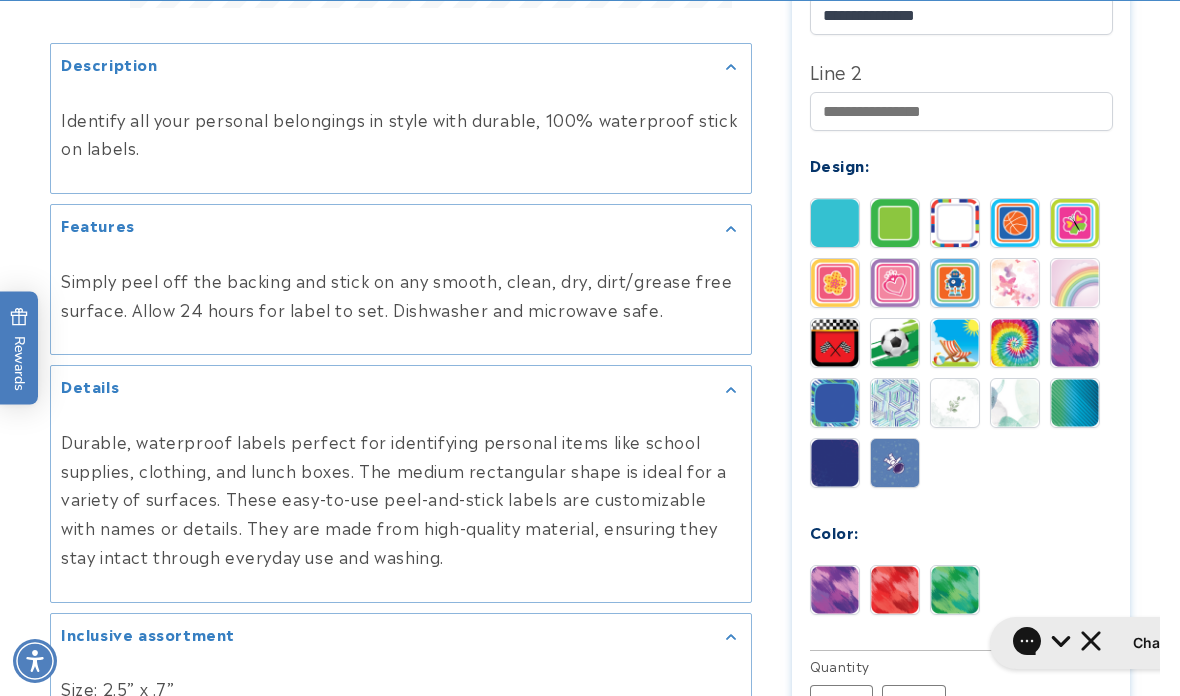 click at bounding box center [835, 463] 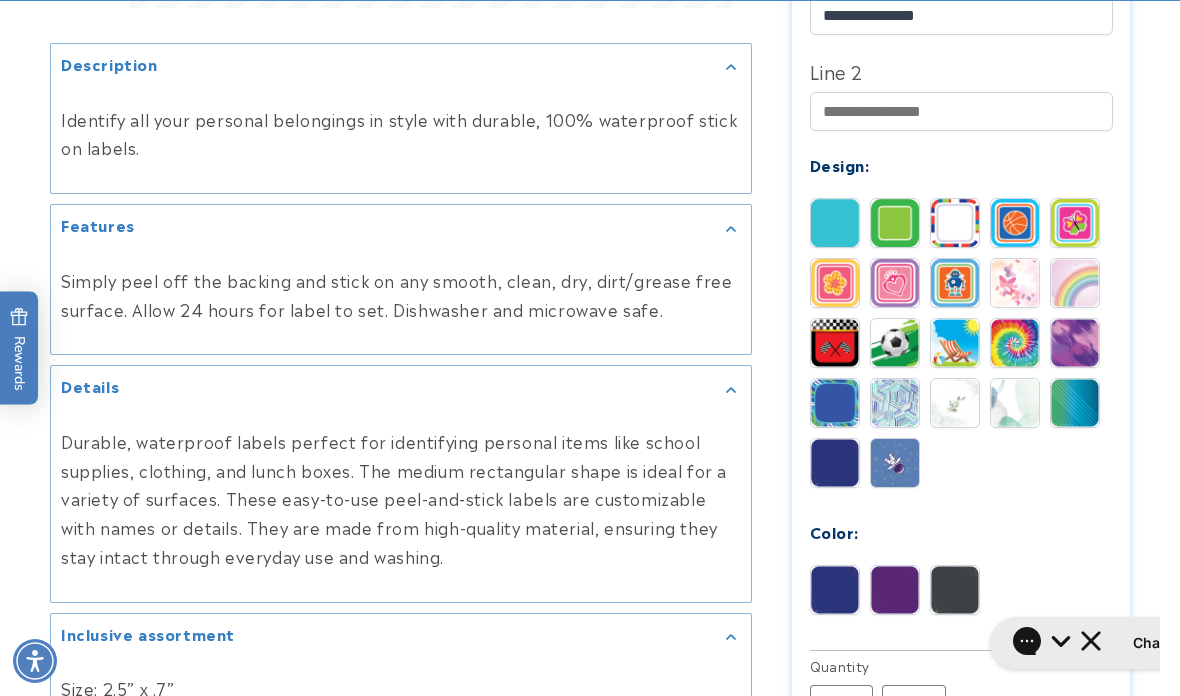 click at bounding box center [1075, 403] 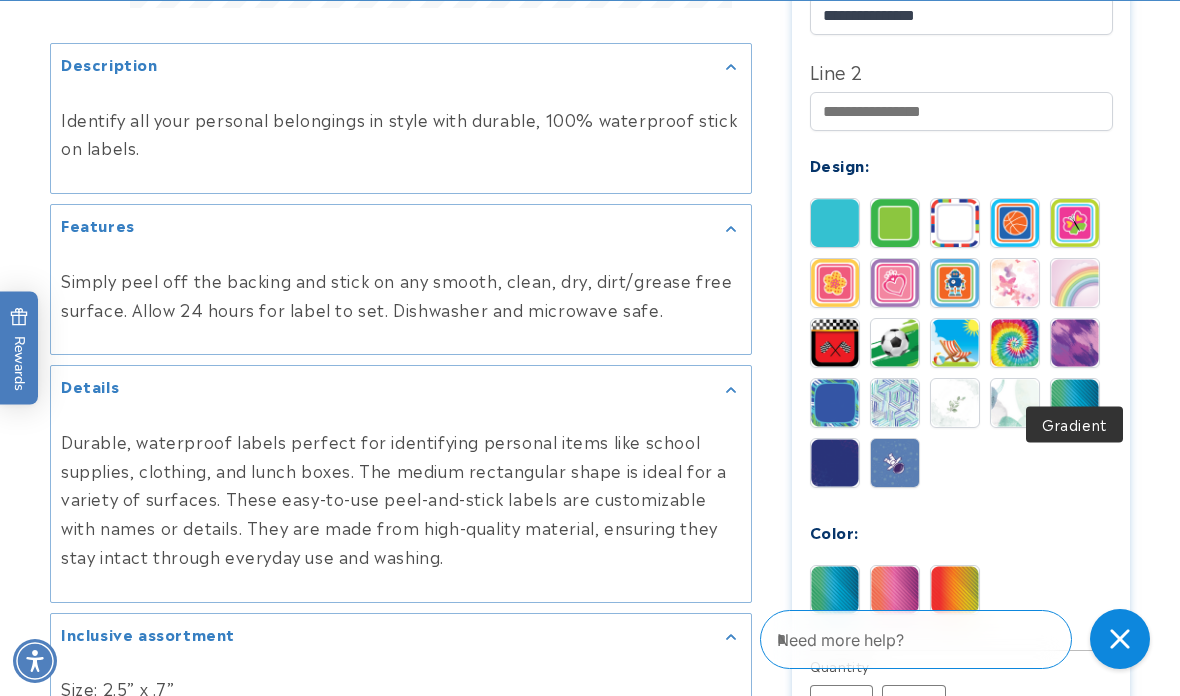 click at bounding box center [895, 590] 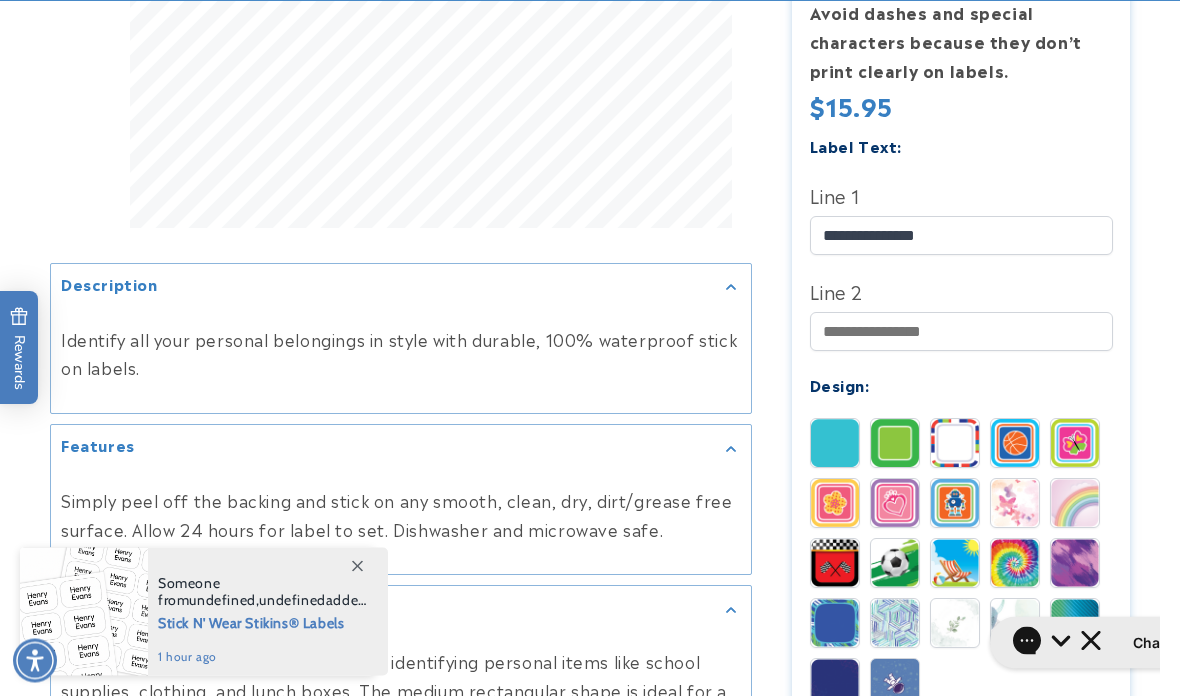 scroll, scrollTop: 723, scrollLeft: 0, axis: vertical 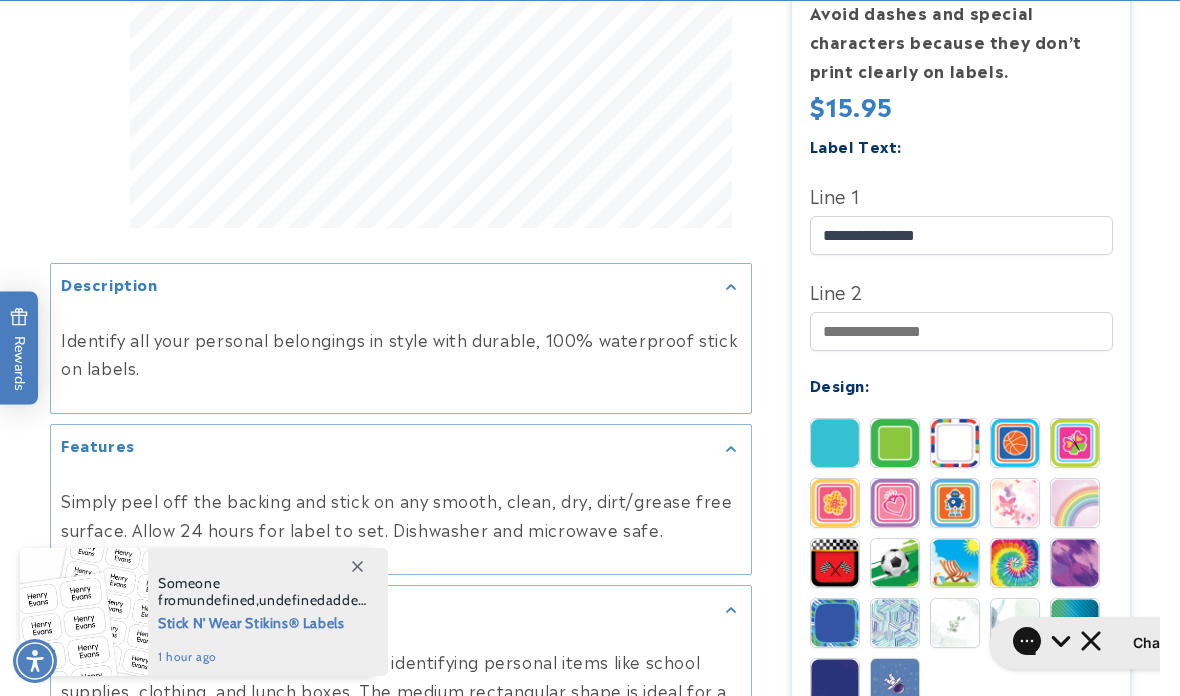 click at bounding box center [955, 810] 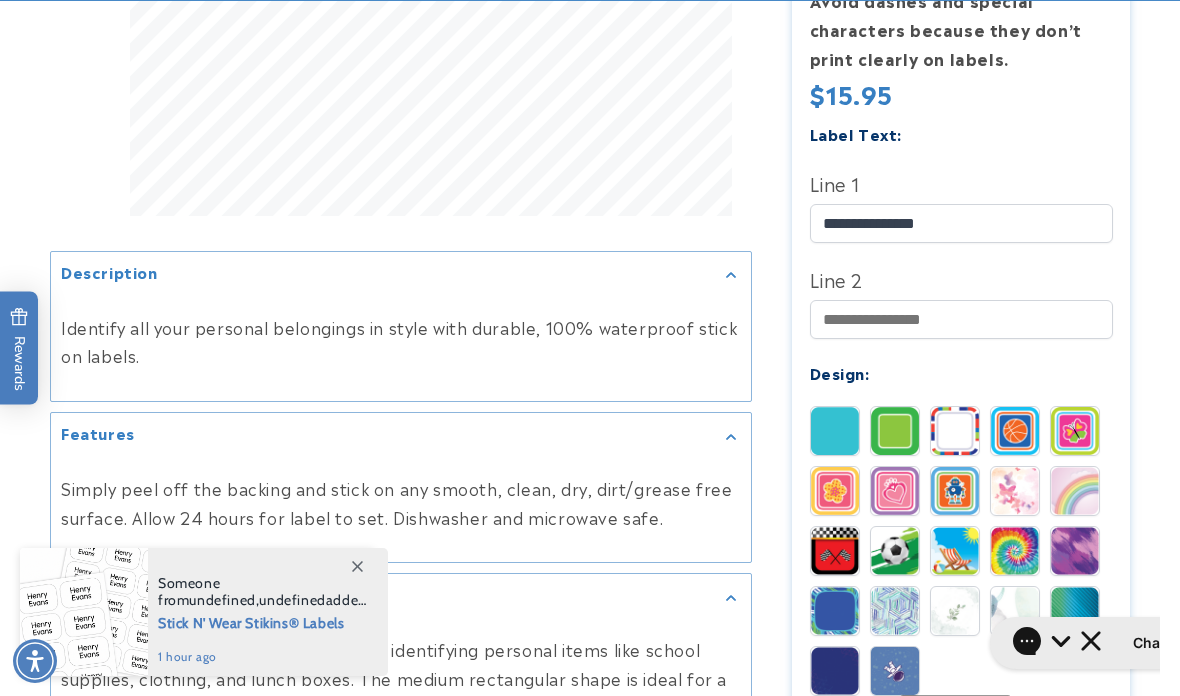 scroll, scrollTop: 808, scrollLeft: 0, axis: vertical 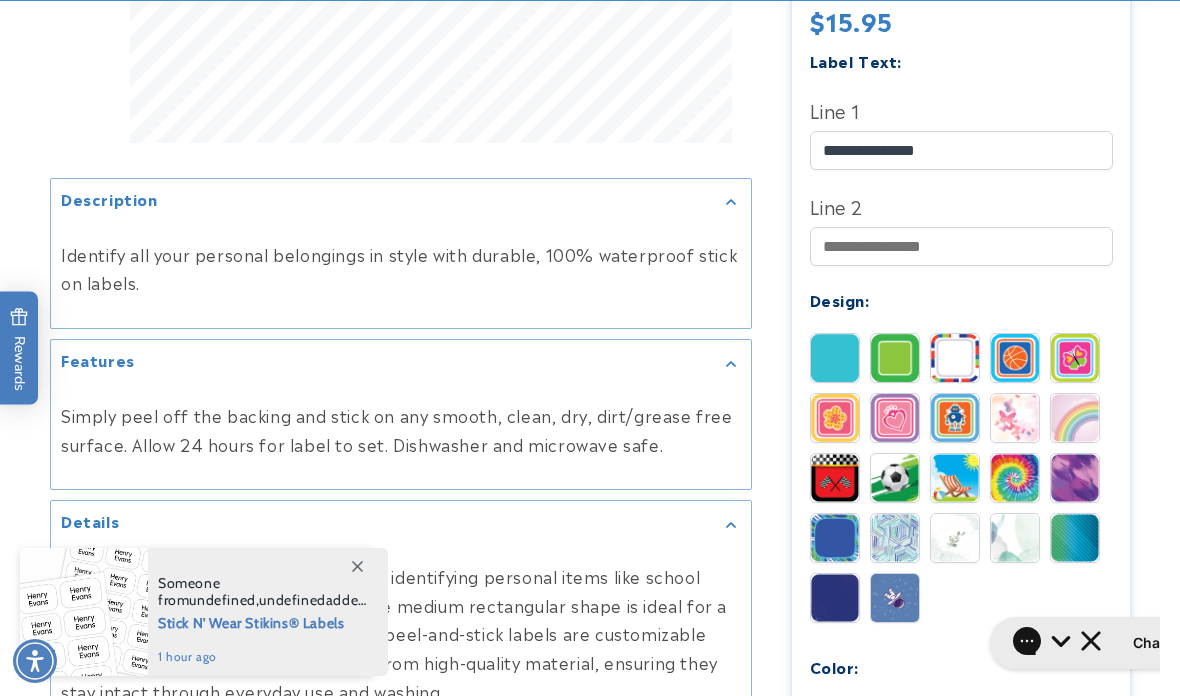 click at bounding box center [835, 358] 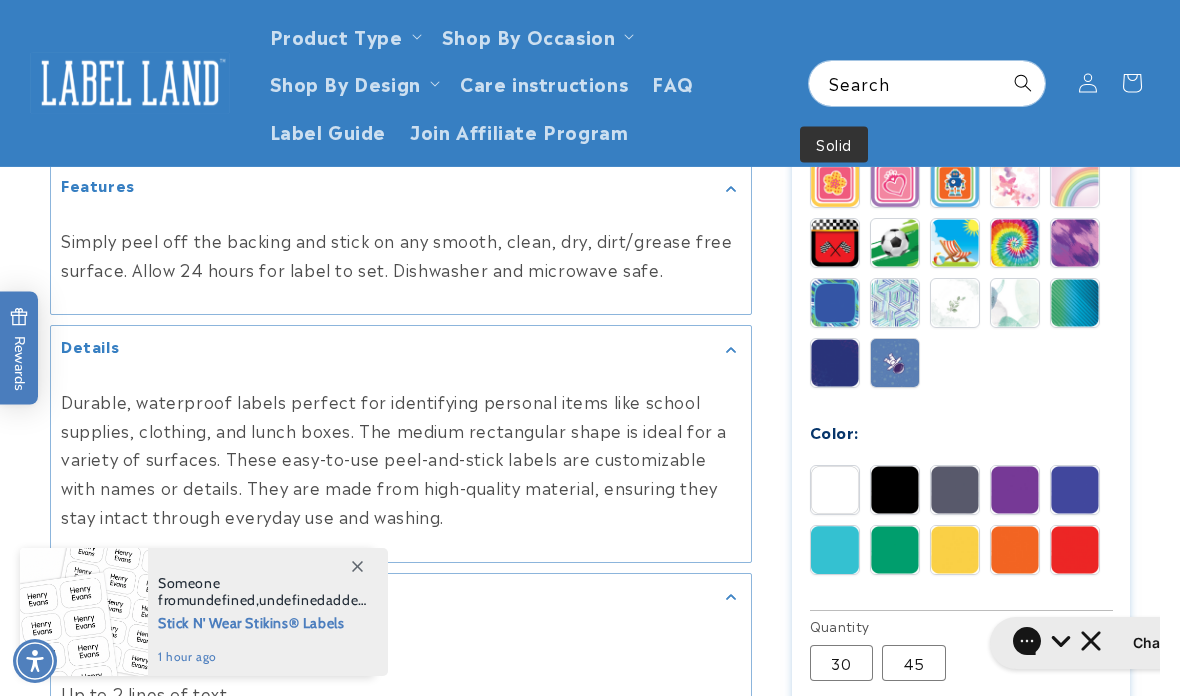scroll, scrollTop: 874, scrollLeft: 0, axis: vertical 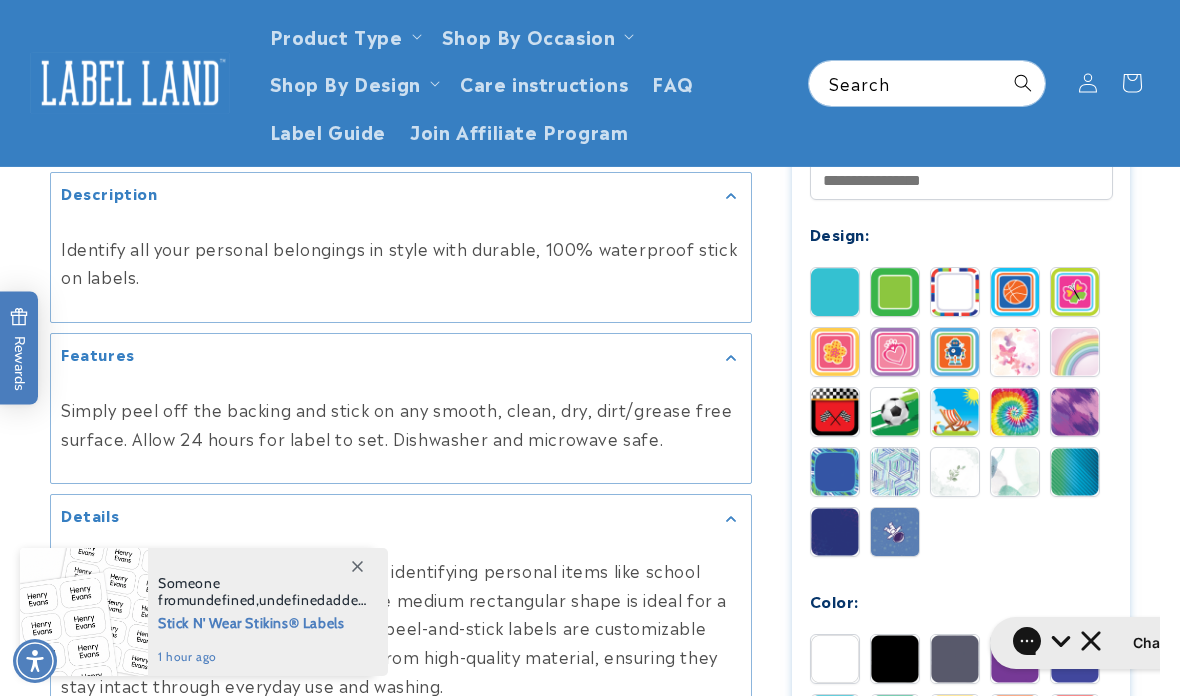 click at bounding box center [895, 292] 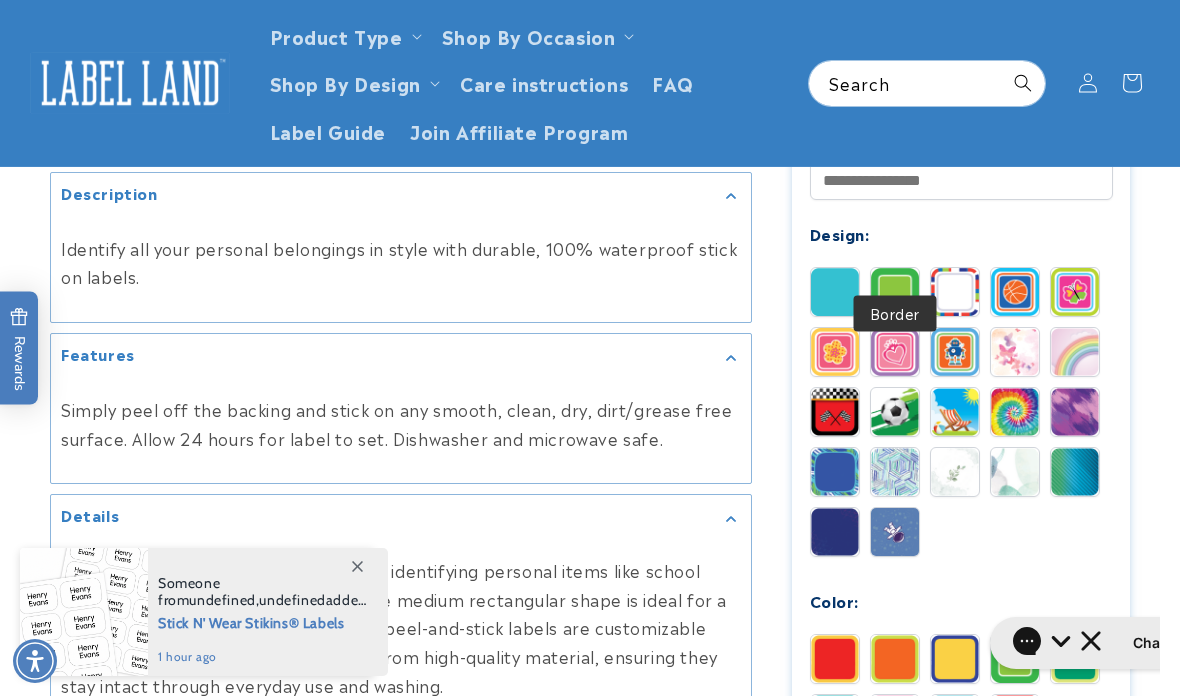 scroll, scrollTop: 940, scrollLeft: 0, axis: vertical 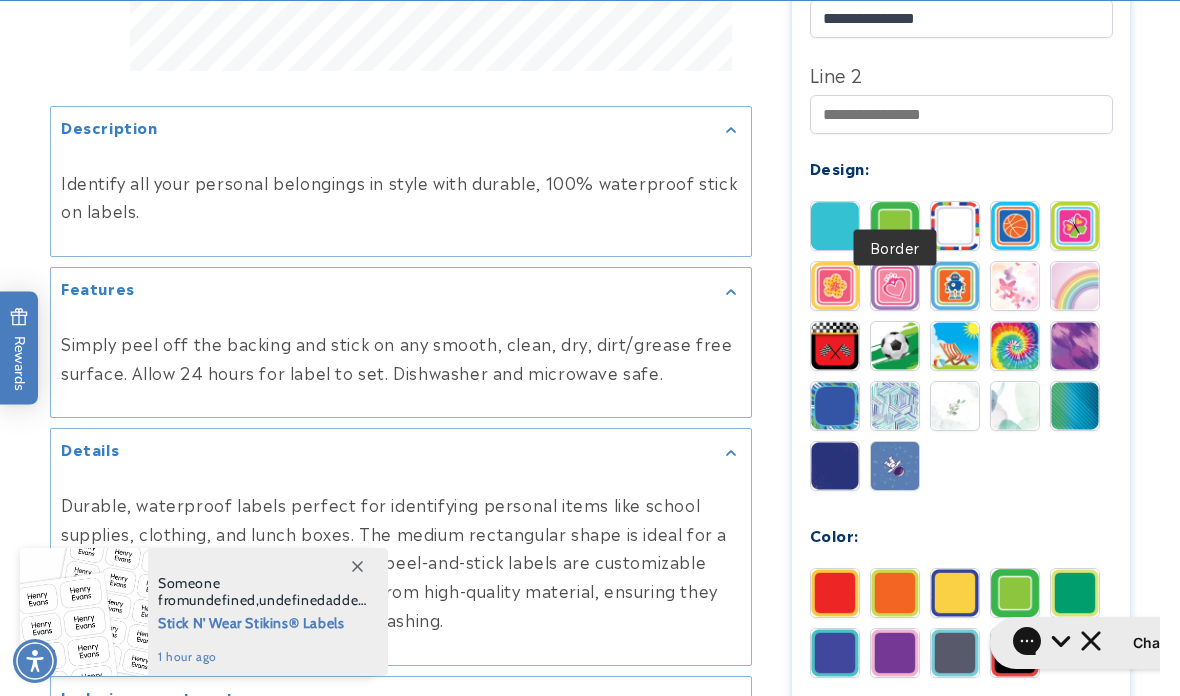 click at bounding box center [895, 653] 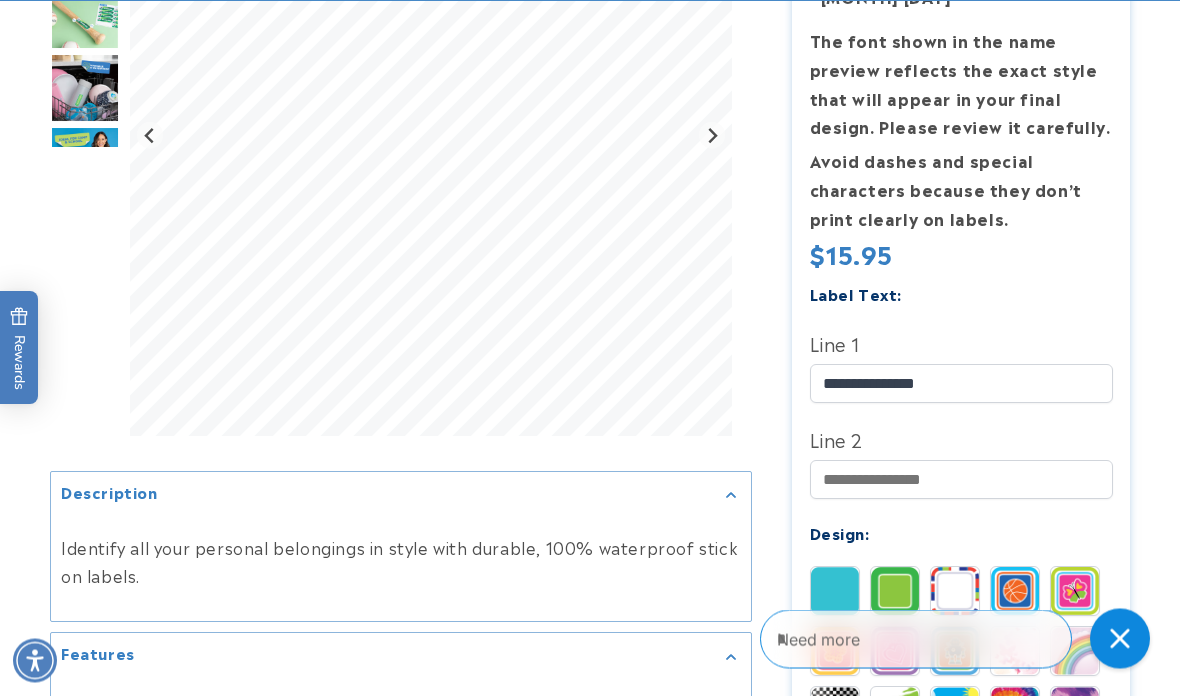 scroll, scrollTop: 586, scrollLeft: 0, axis: vertical 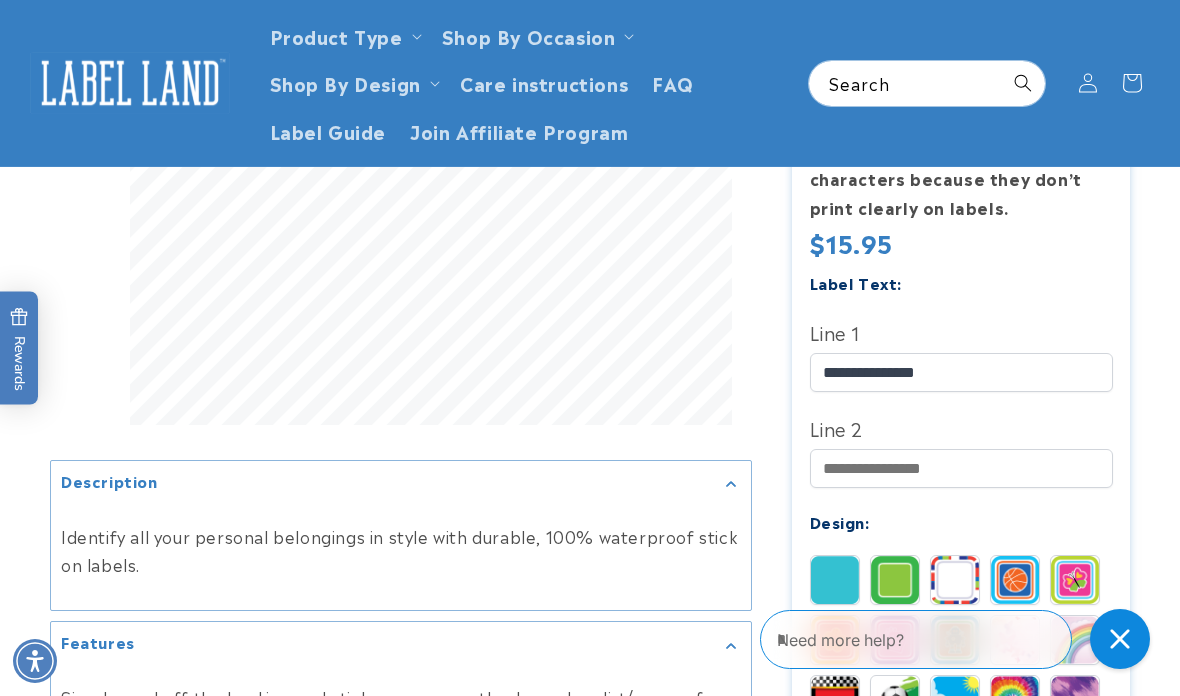 click at bounding box center (955, 580) 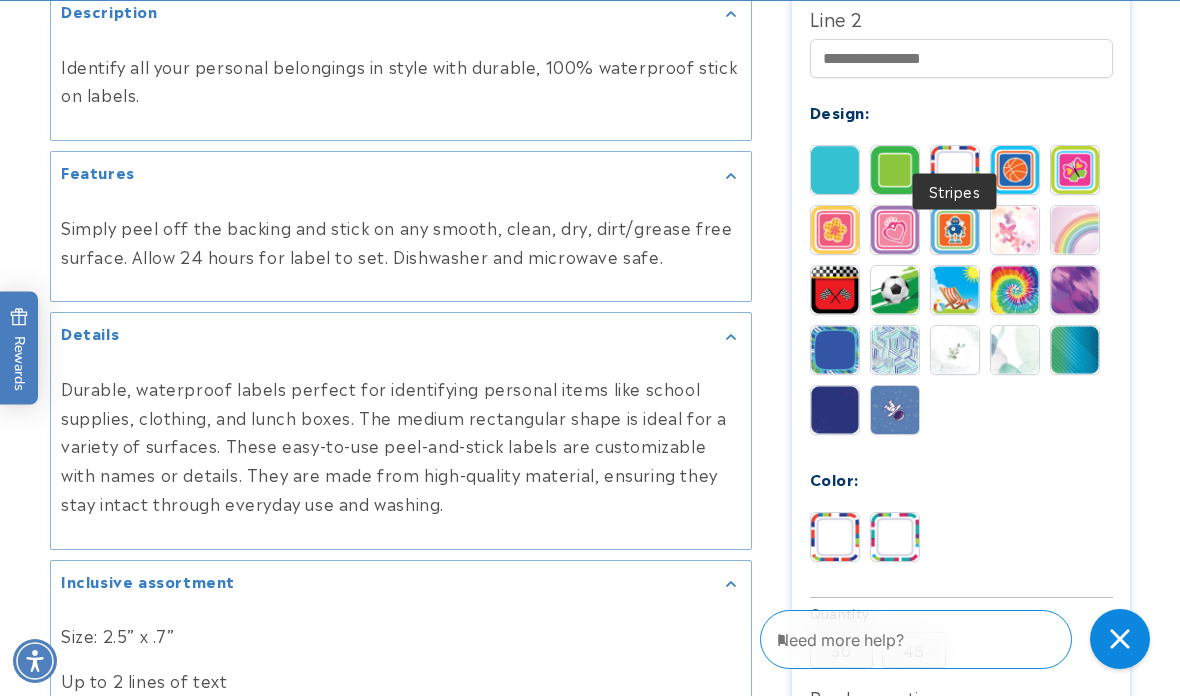 scroll, scrollTop: 1007, scrollLeft: 0, axis: vertical 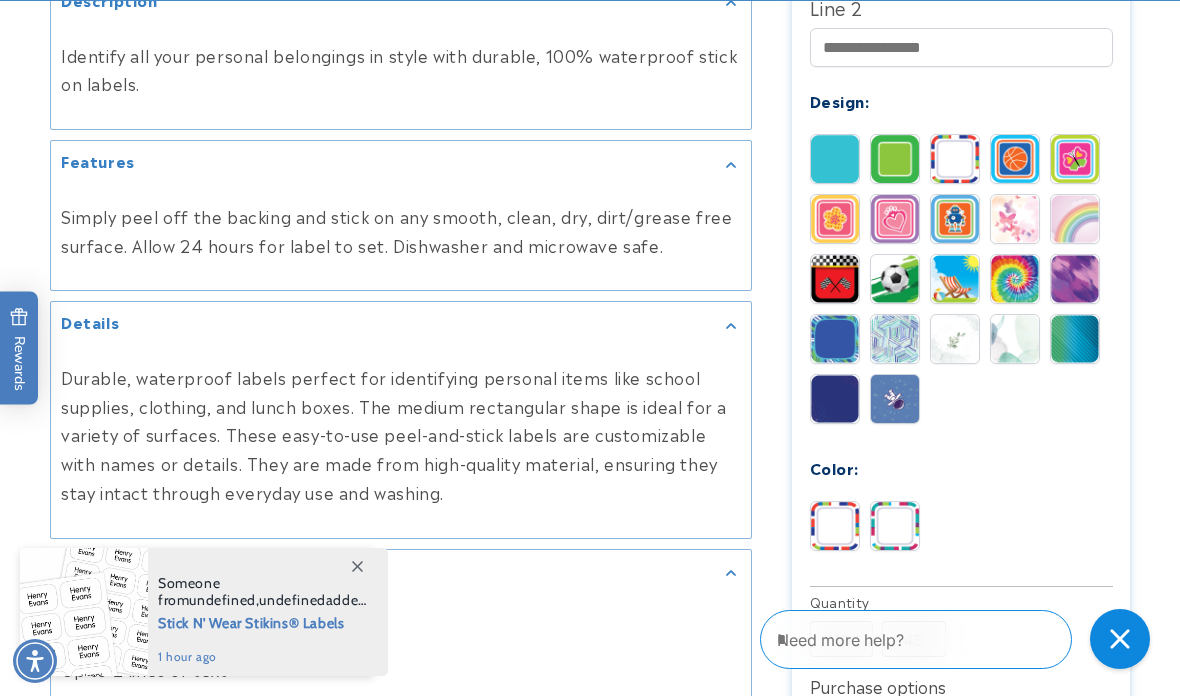 click at bounding box center [1075, 159] 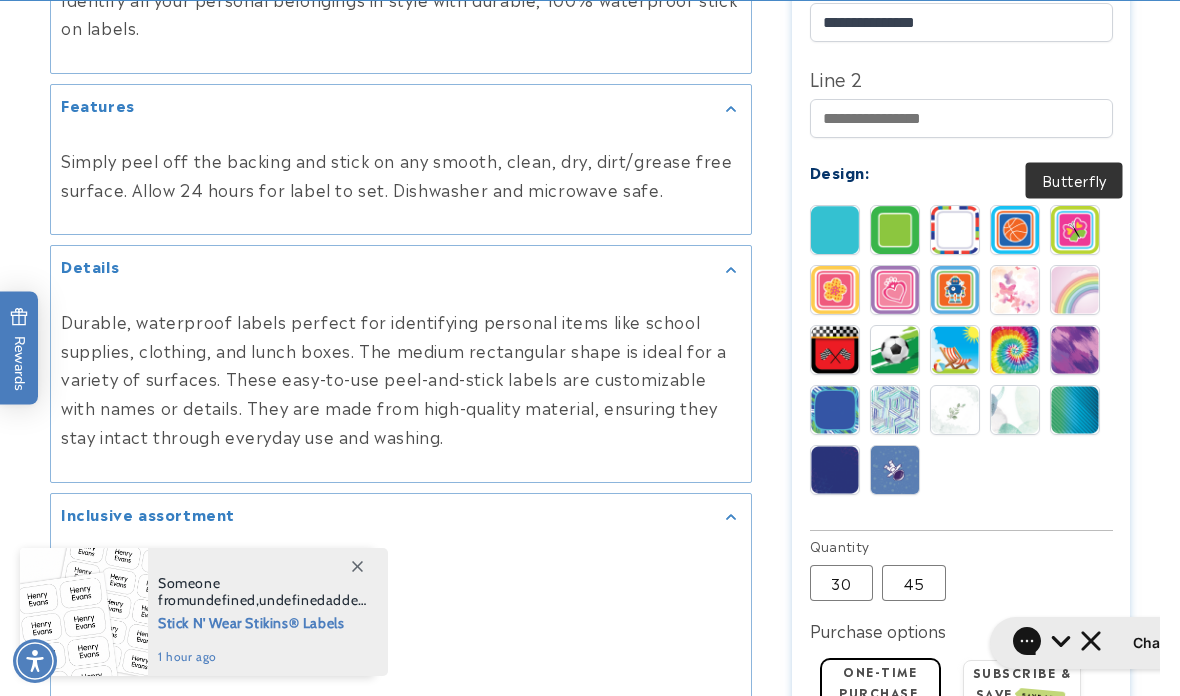 click at bounding box center [835, 290] 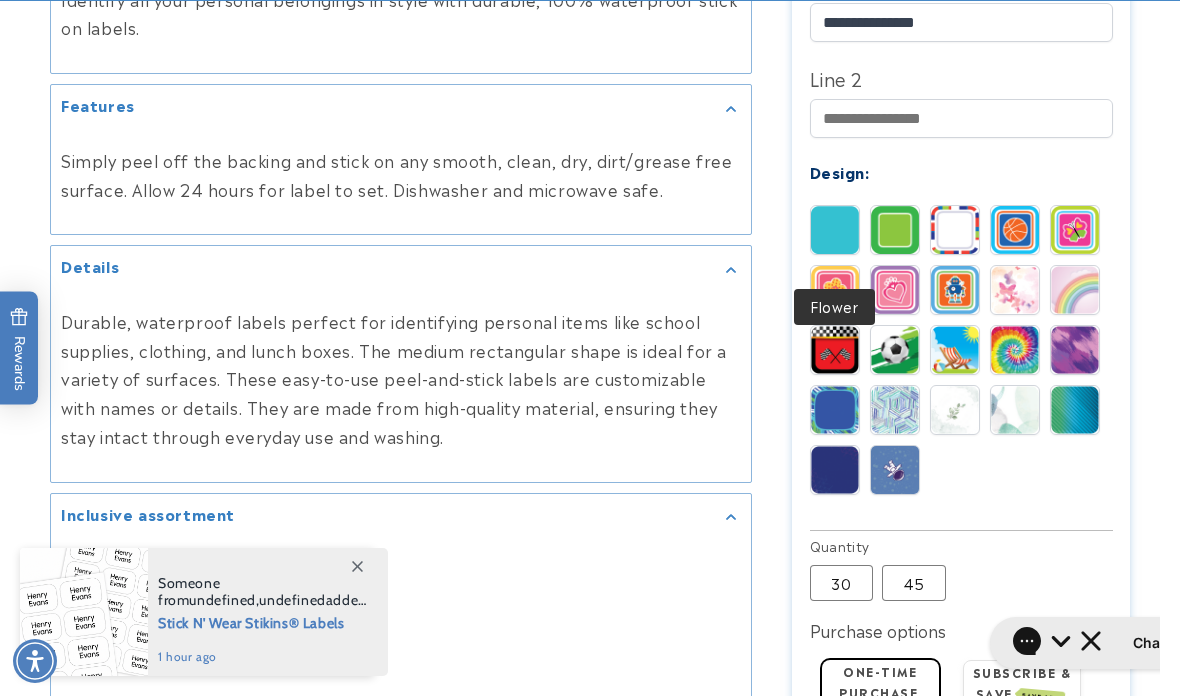 click at bounding box center [1015, 290] 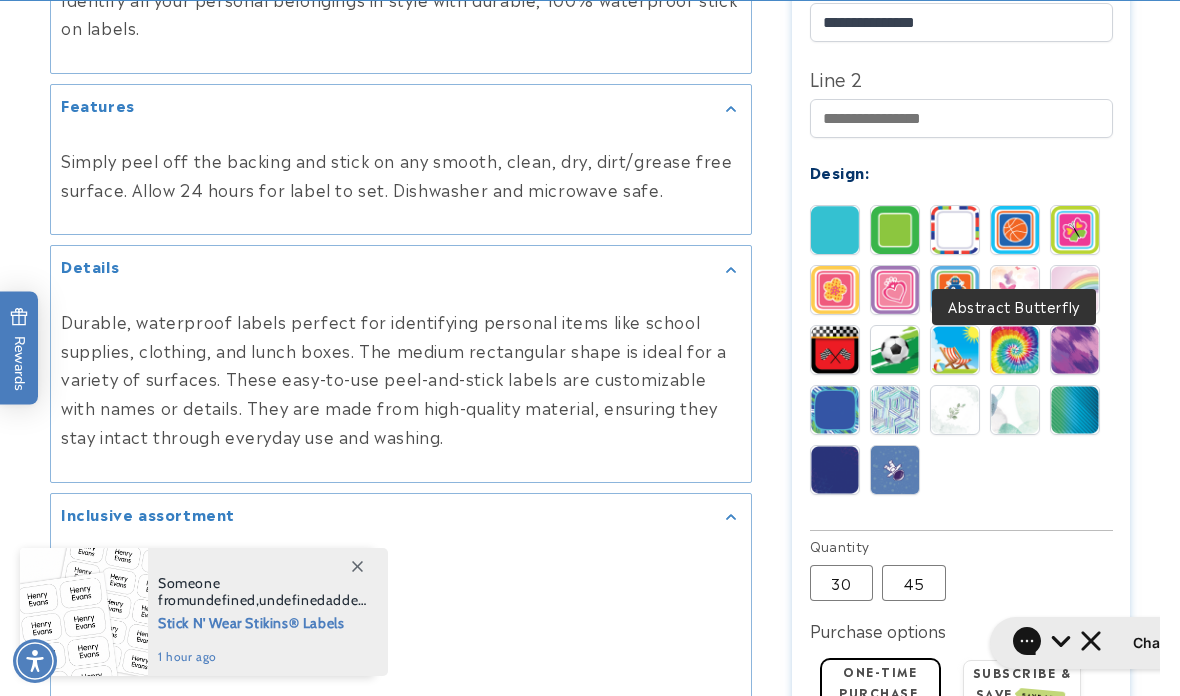 click at bounding box center (1015, 290) 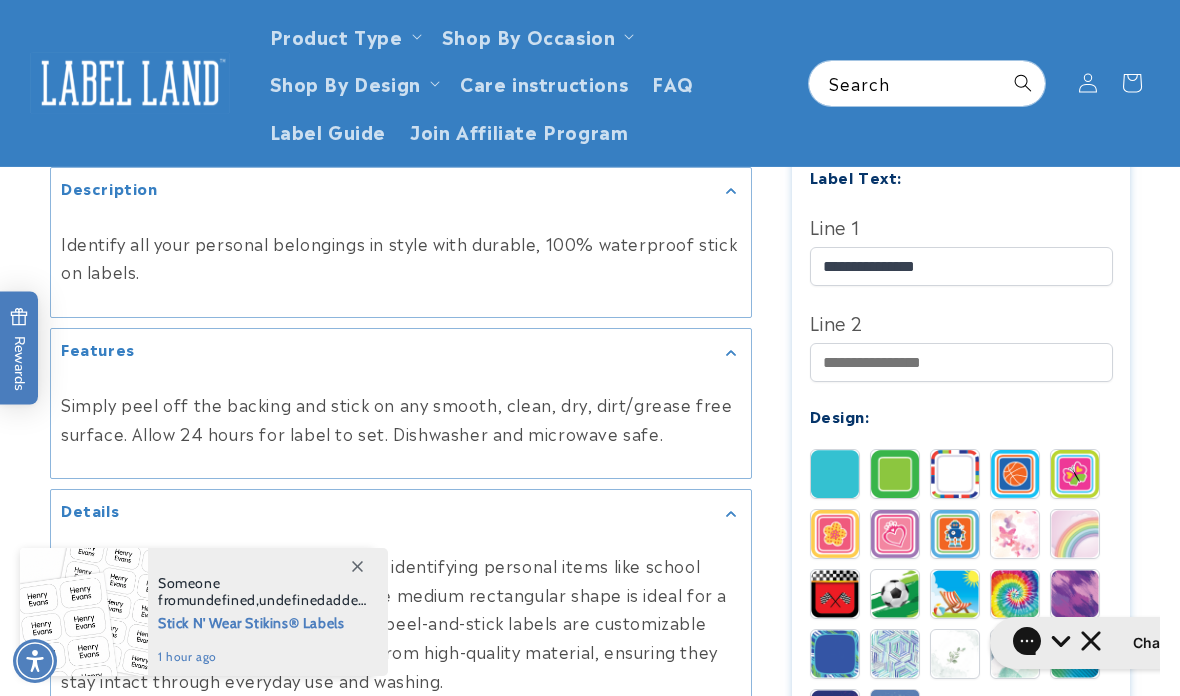 scroll, scrollTop: 761, scrollLeft: 0, axis: vertical 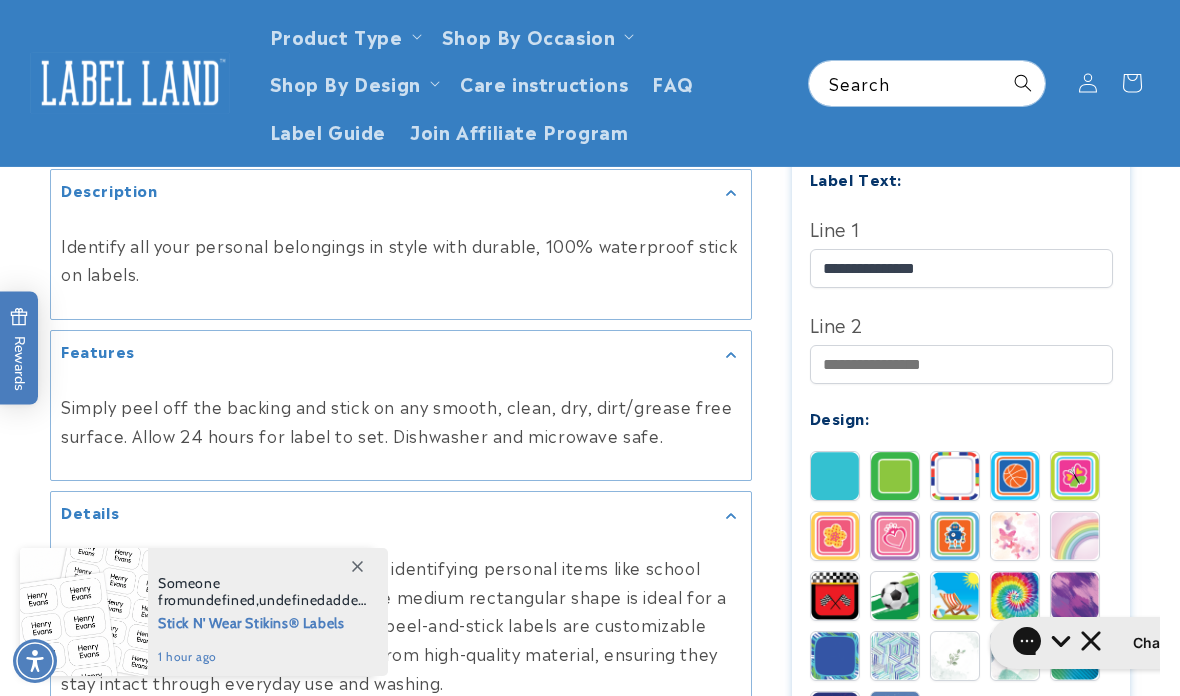click at bounding box center (1075, 536) 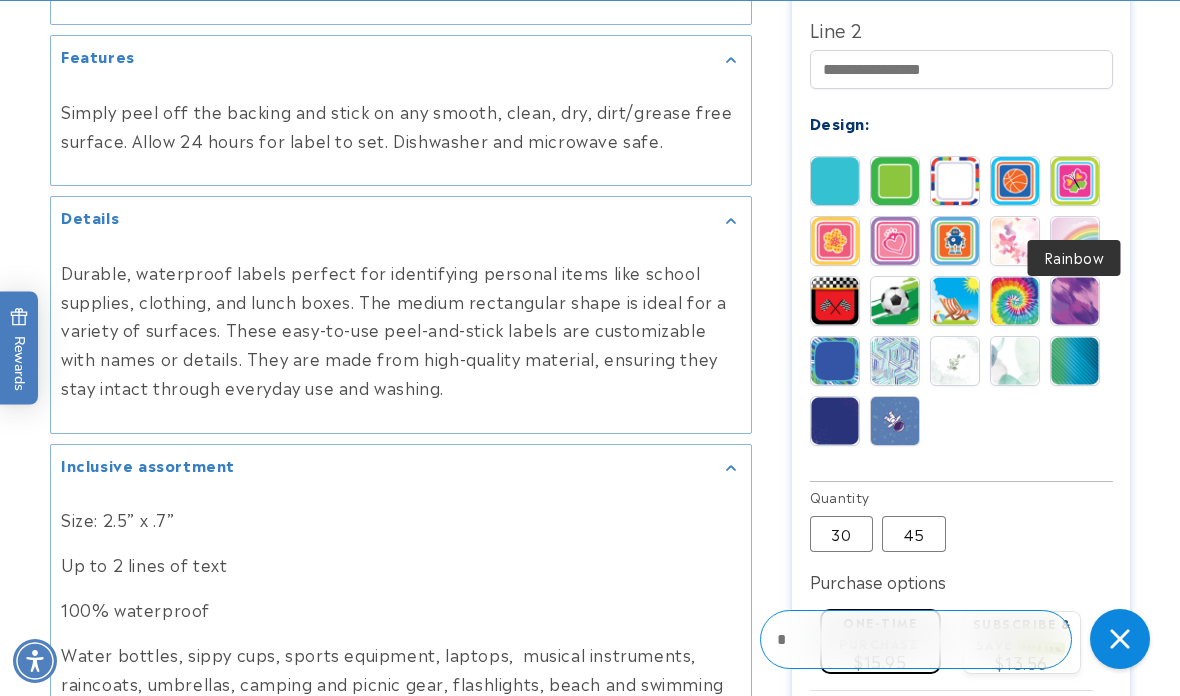 scroll, scrollTop: 1048, scrollLeft: 0, axis: vertical 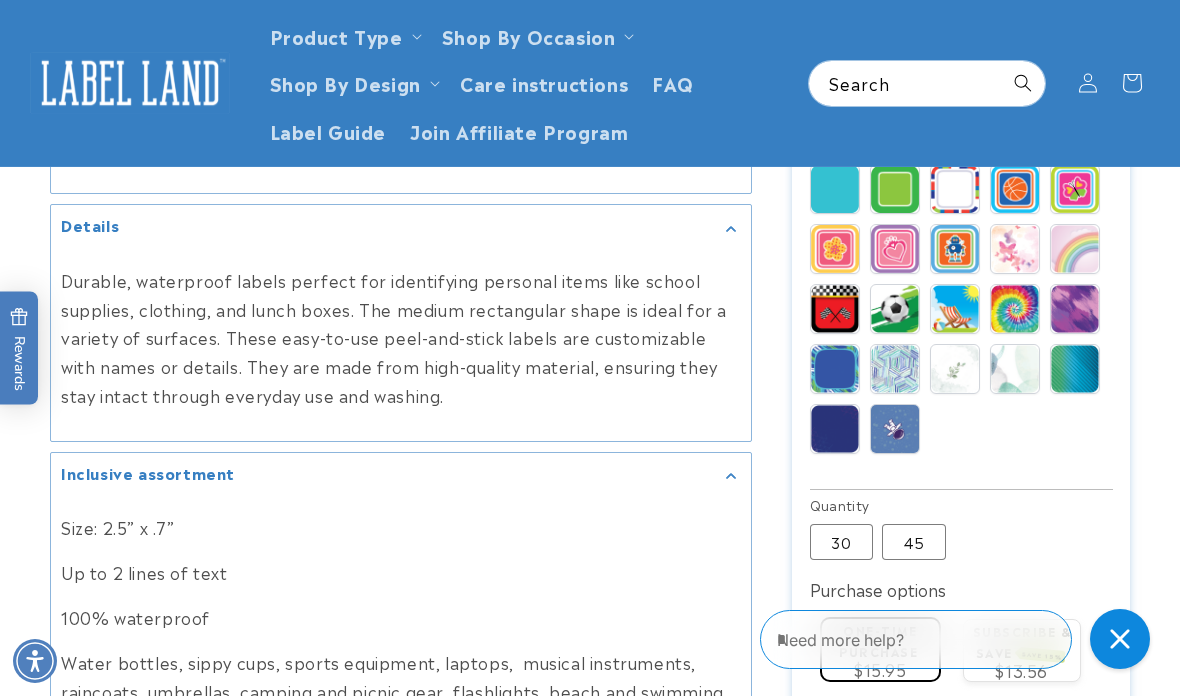 click at bounding box center [835, 369] 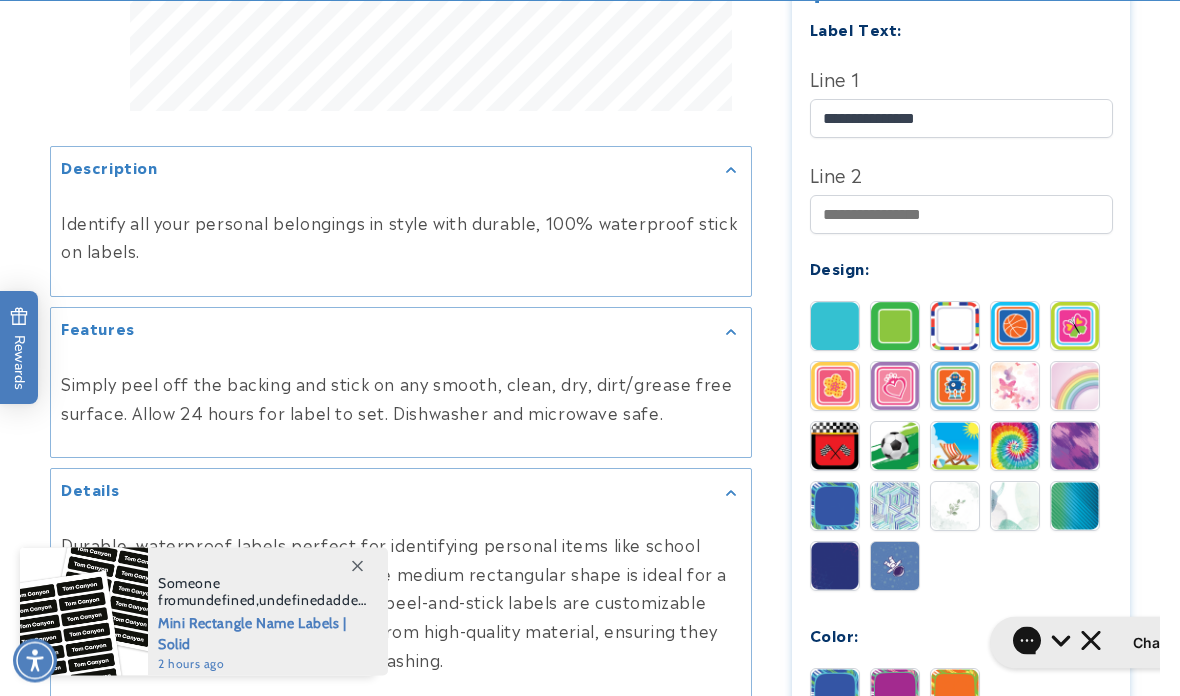 scroll, scrollTop: 850, scrollLeft: 0, axis: vertical 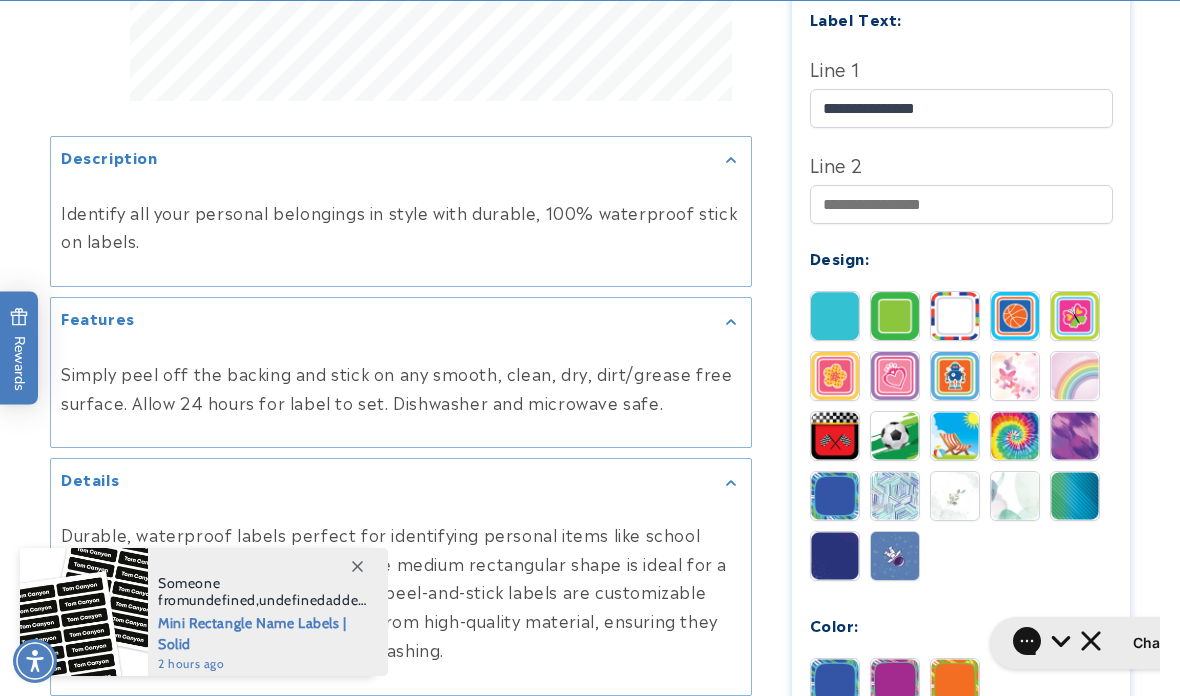 click on "Simply peel off the backing and stick on any smooth, clean, dry, dirt/grease free surface. Allow 24 hours for label to set. Dishwasher and microwave safe." at bounding box center [401, 388] 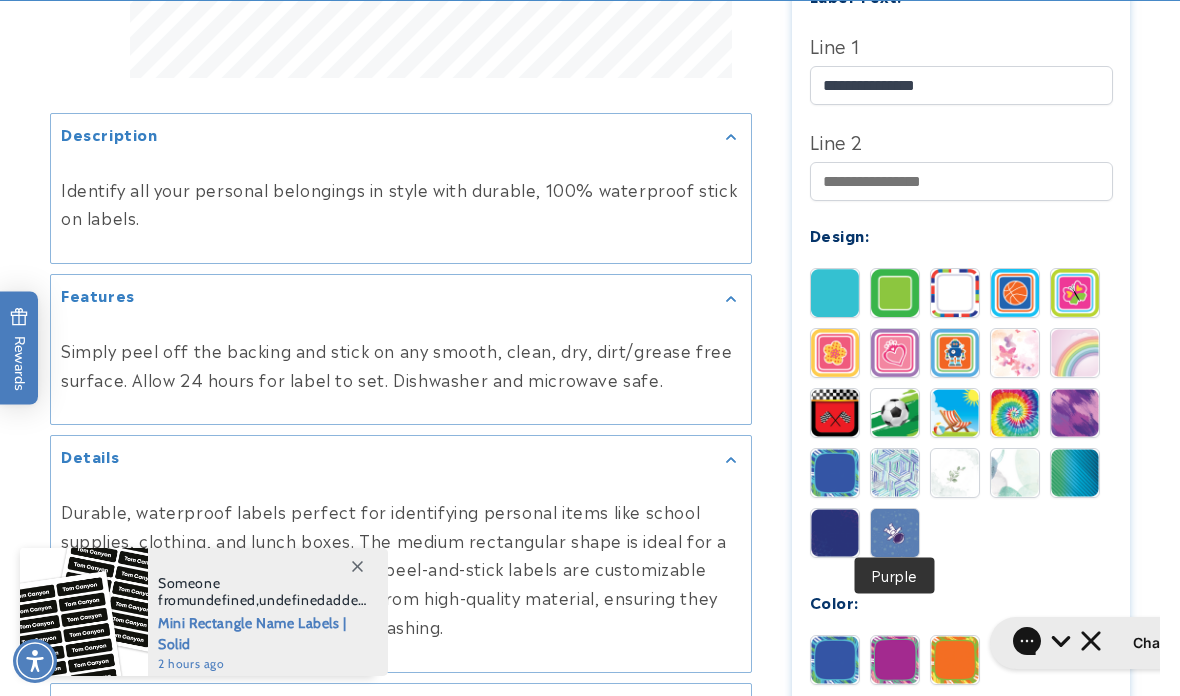 scroll, scrollTop: 895, scrollLeft: 0, axis: vertical 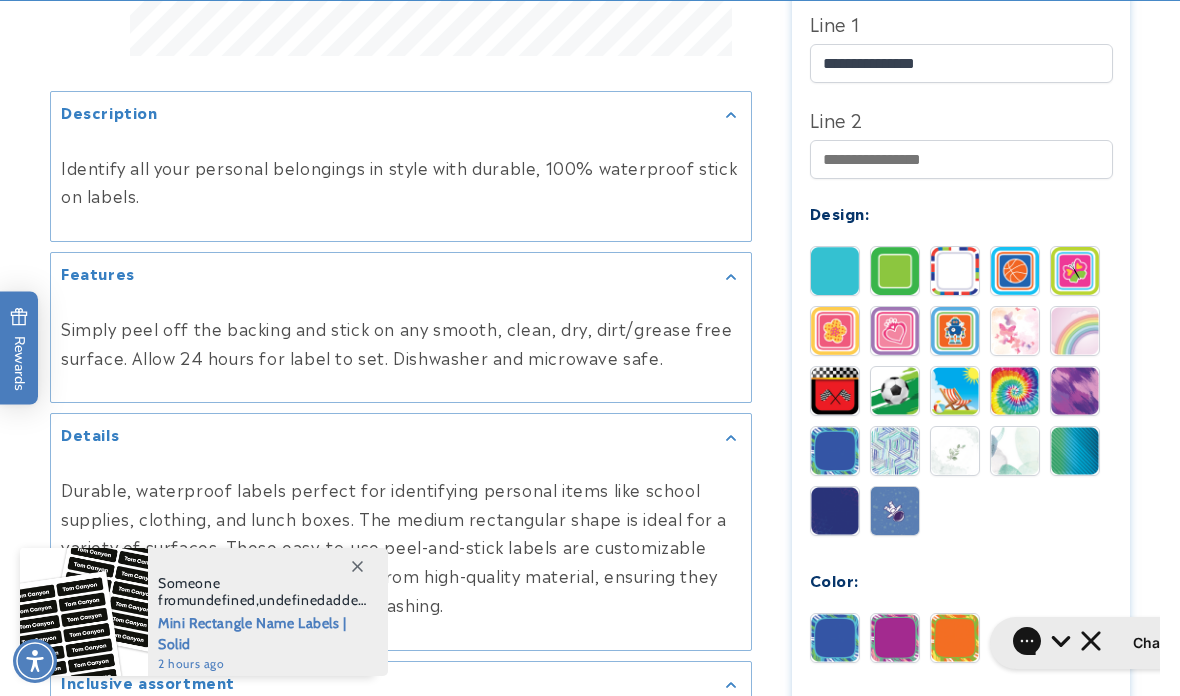 click at bounding box center [955, 638] 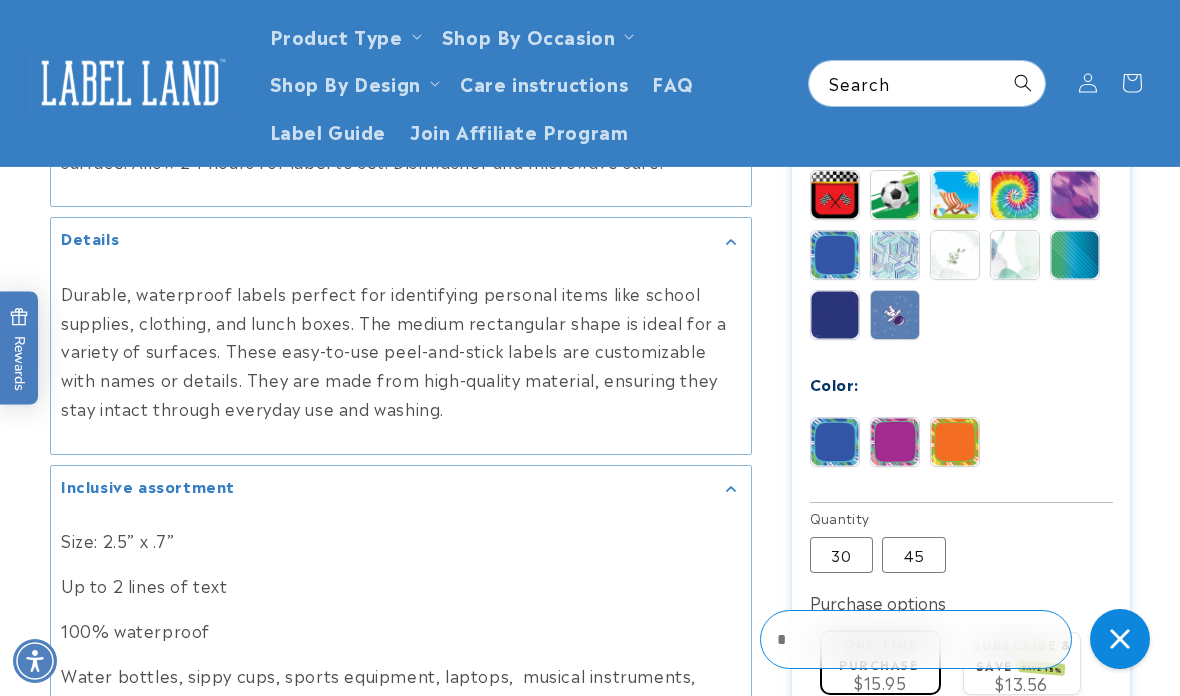 scroll, scrollTop: 1057, scrollLeft: 0, axis: vertical 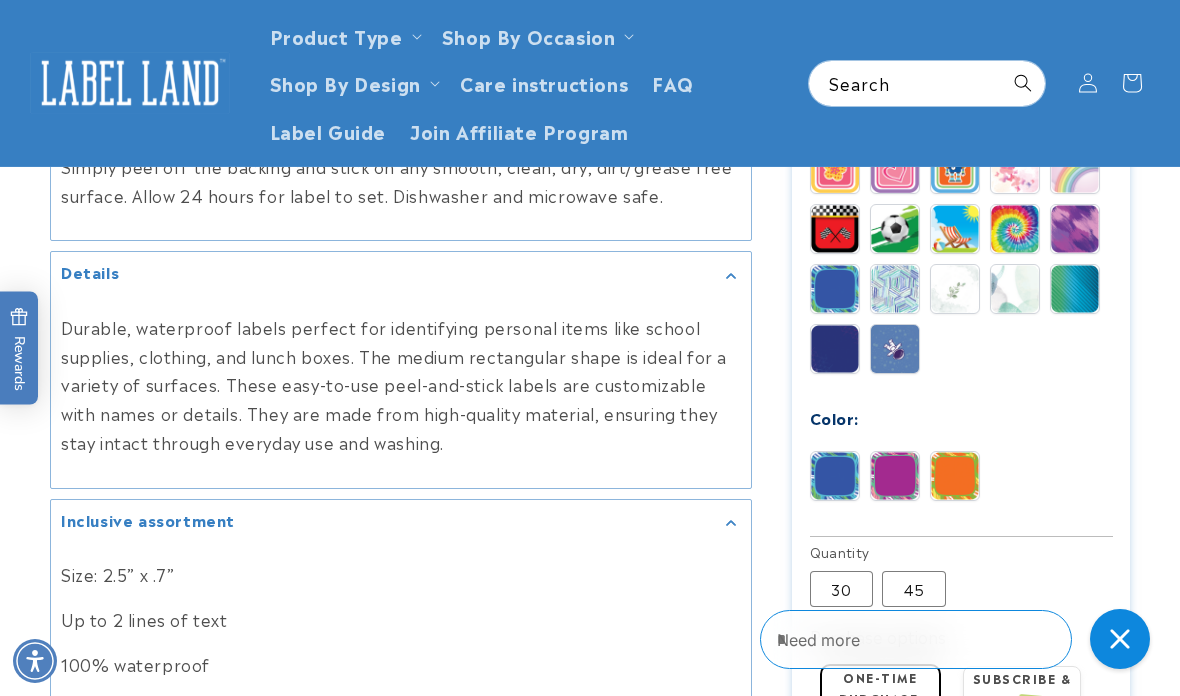 click at bounding box center [895, 289] 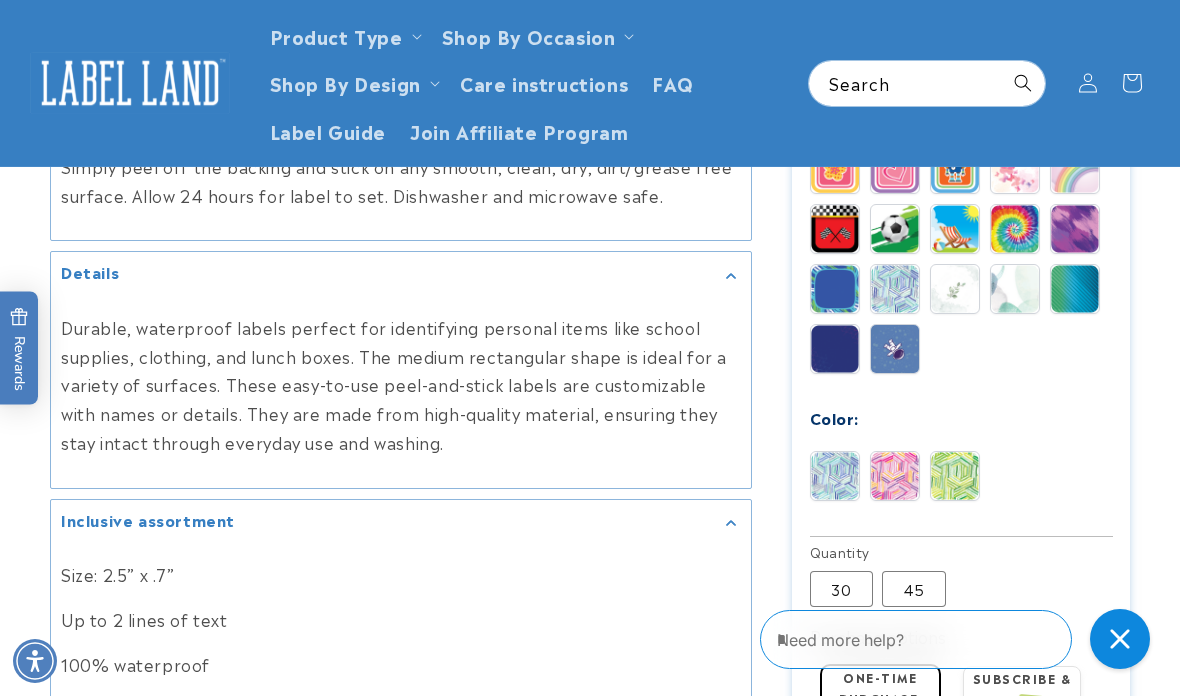 click at bounding box center [895, 476] 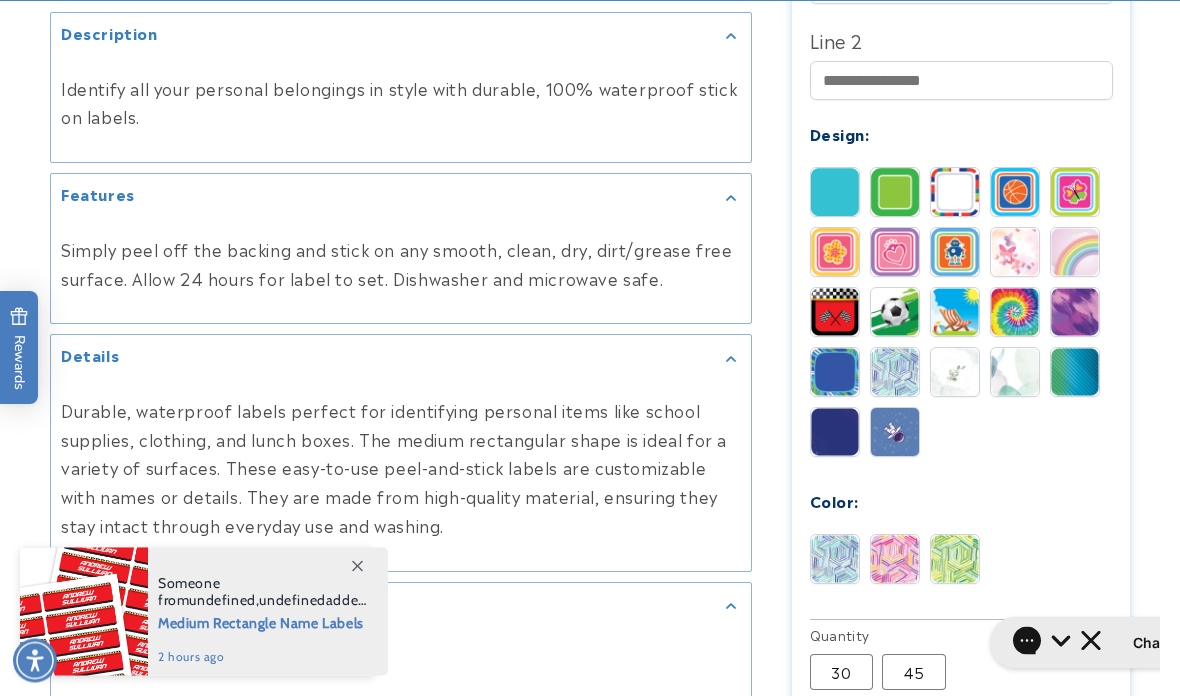 click at bounding box center (955, 373) 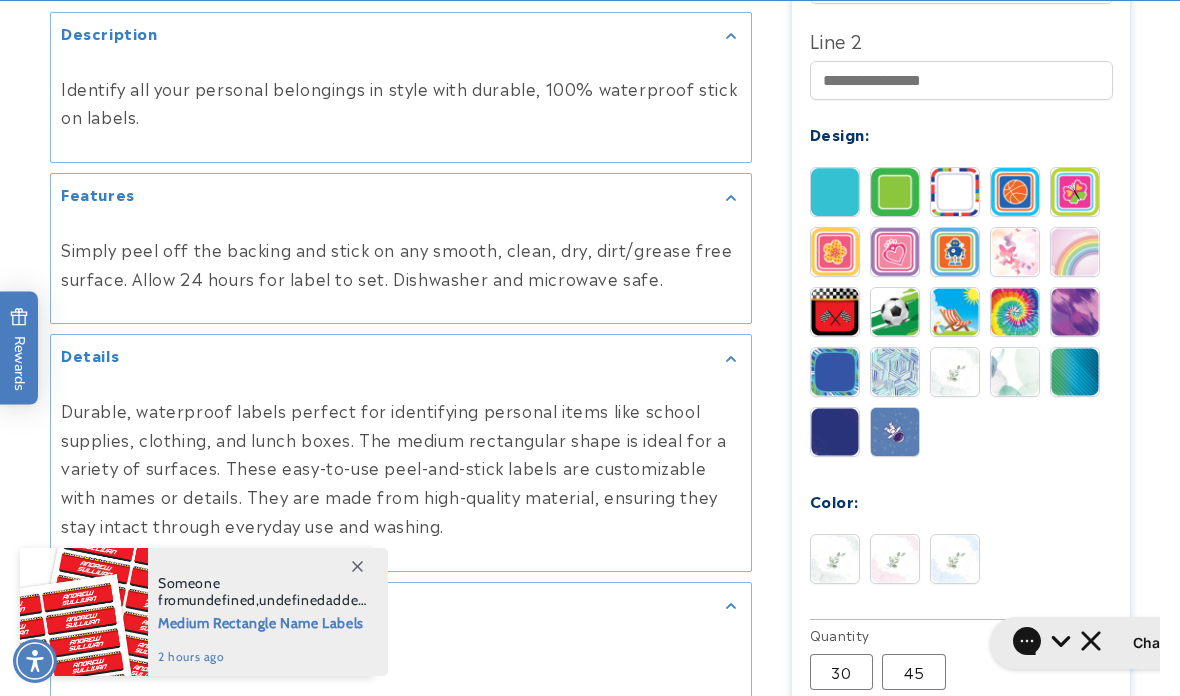 click at bounding box center [895, 559] 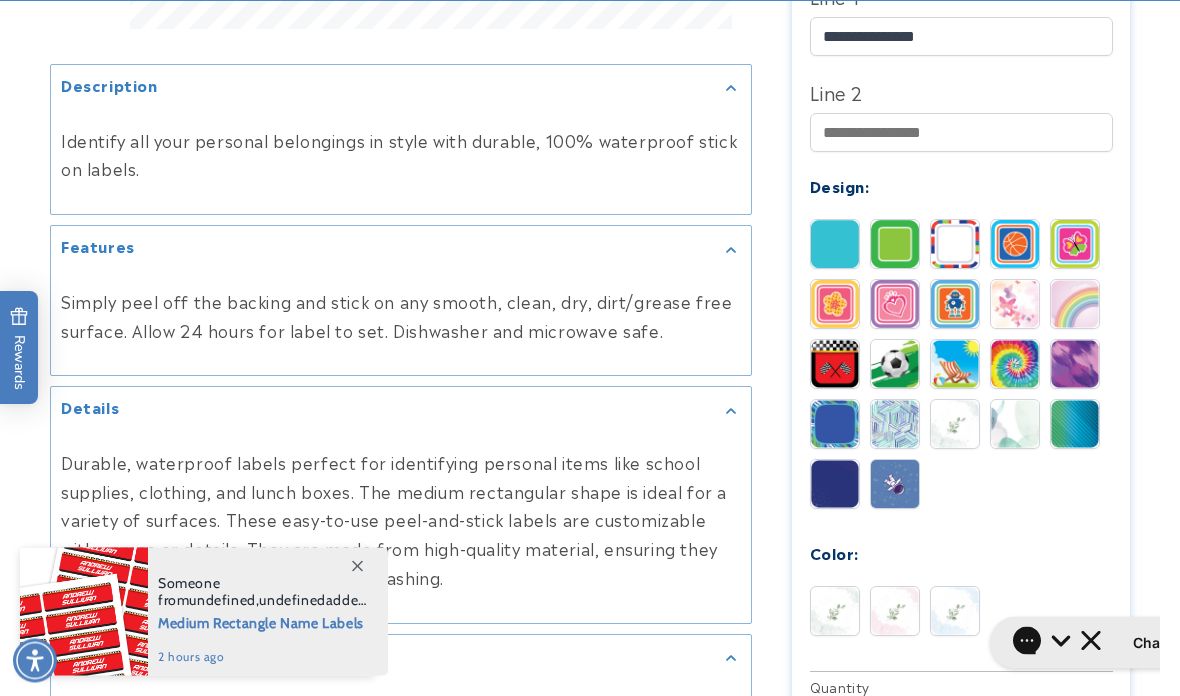 click at bounding box center (1015, 425) 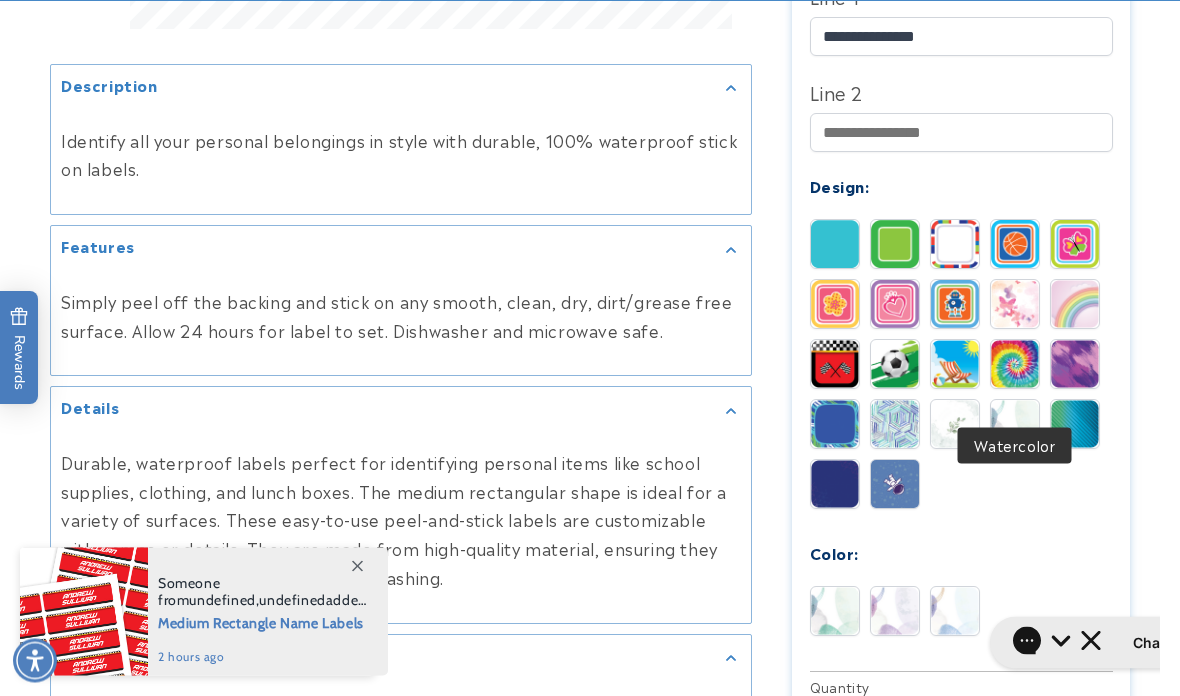 scroll, scrollTop: 922, scrollLeft: 0, axis: vertical 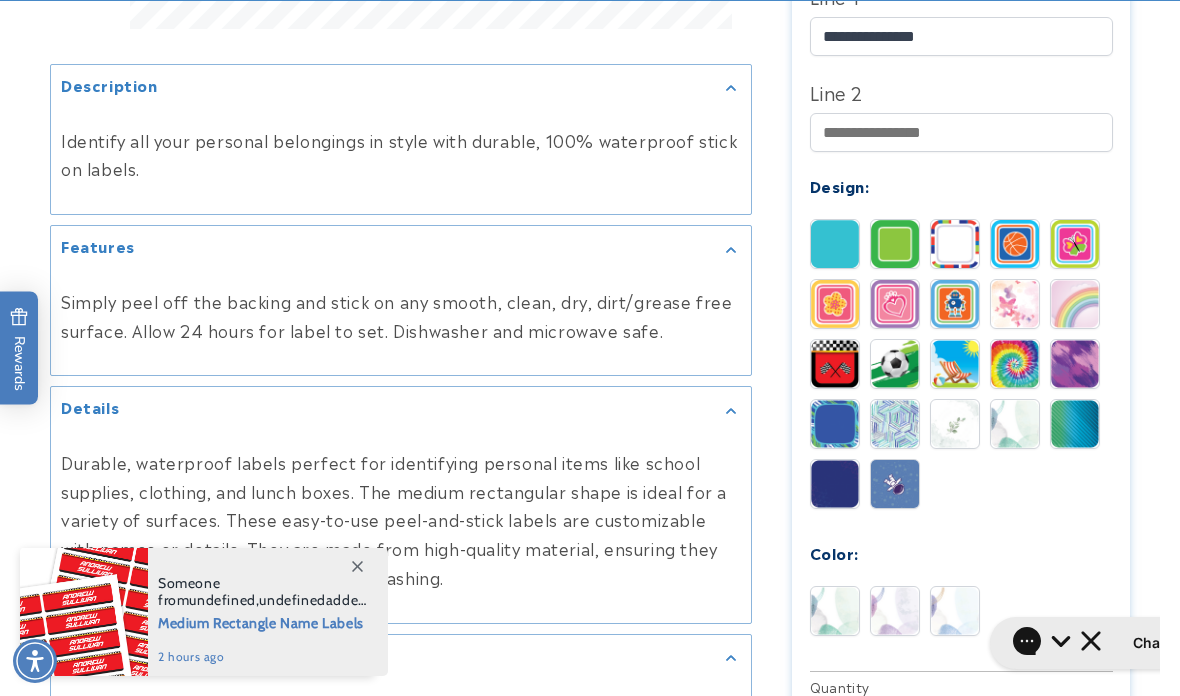 click at bounding box center (895, 611) 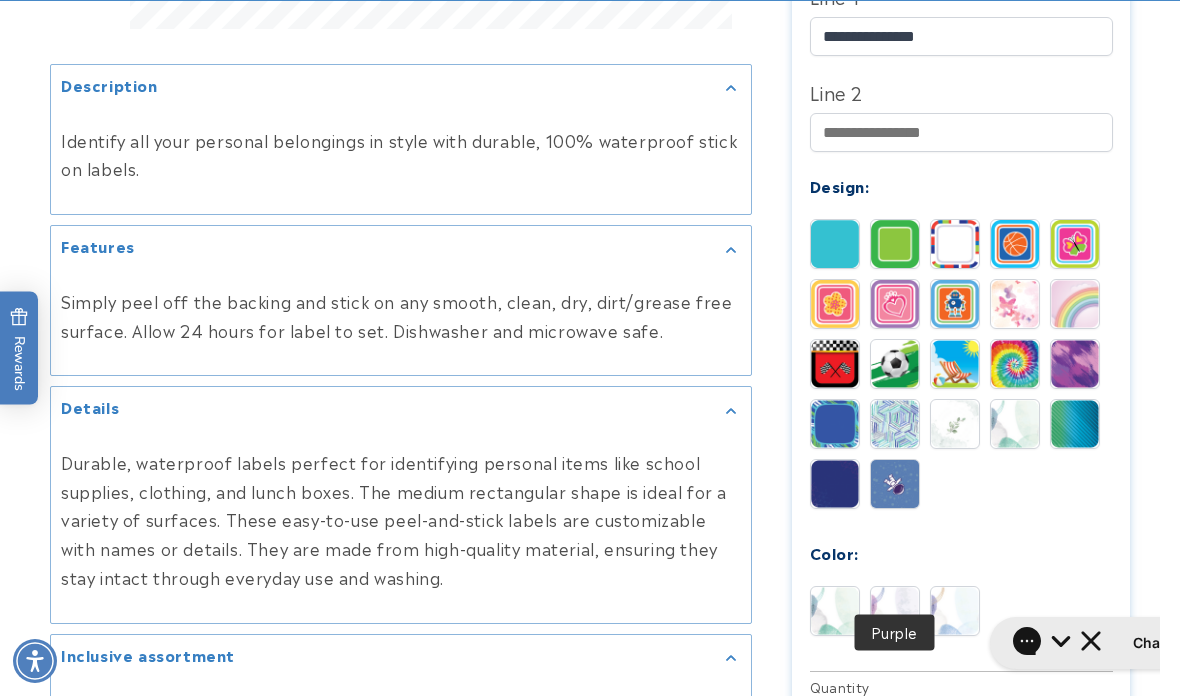 click at bounding box center [955, 611] 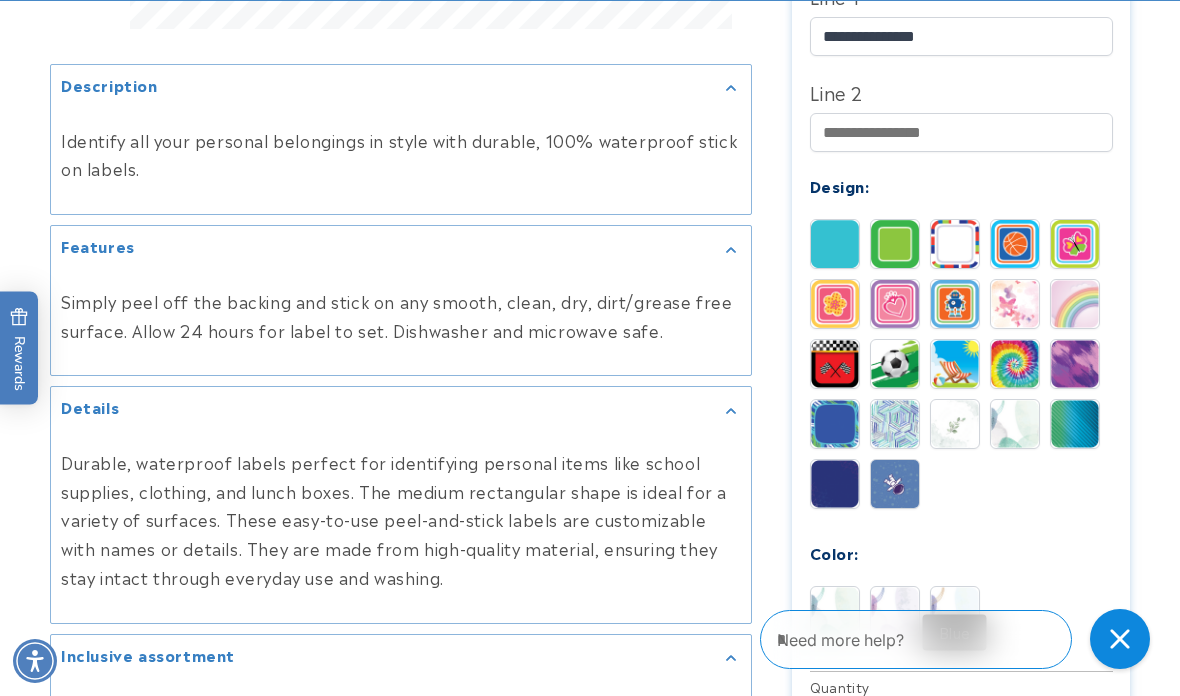 click at bounding box center [895, 611] 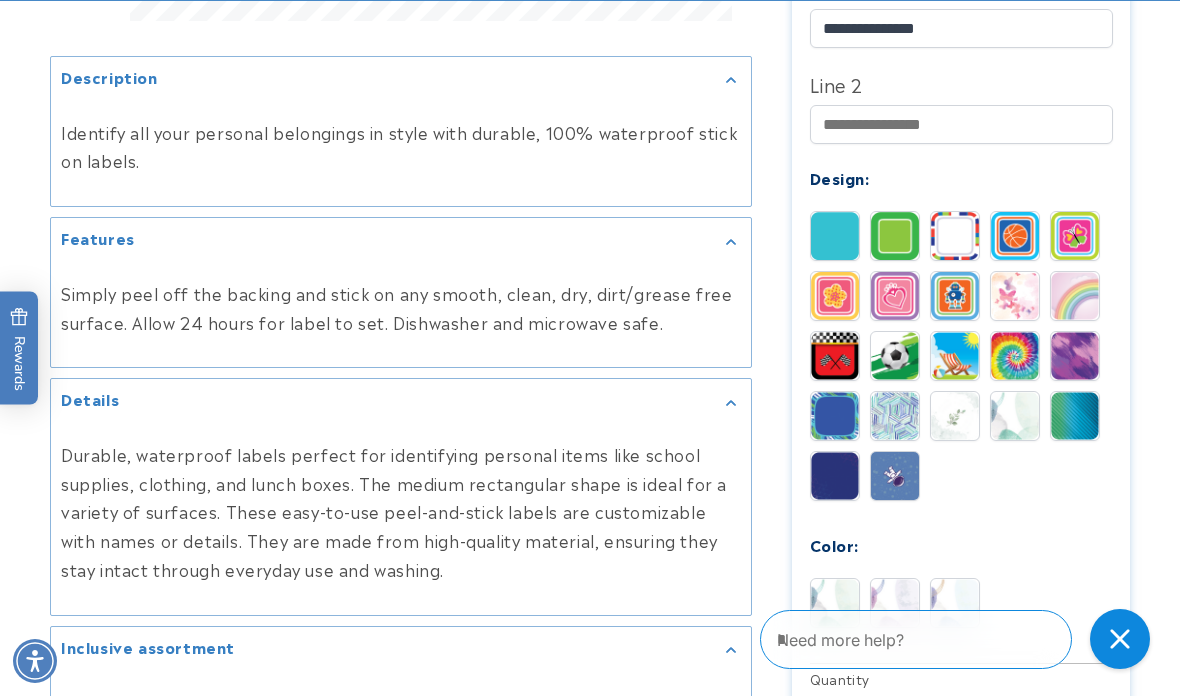 scroll, scrollTop: 967, scrollLeft: 0, axis: vertical 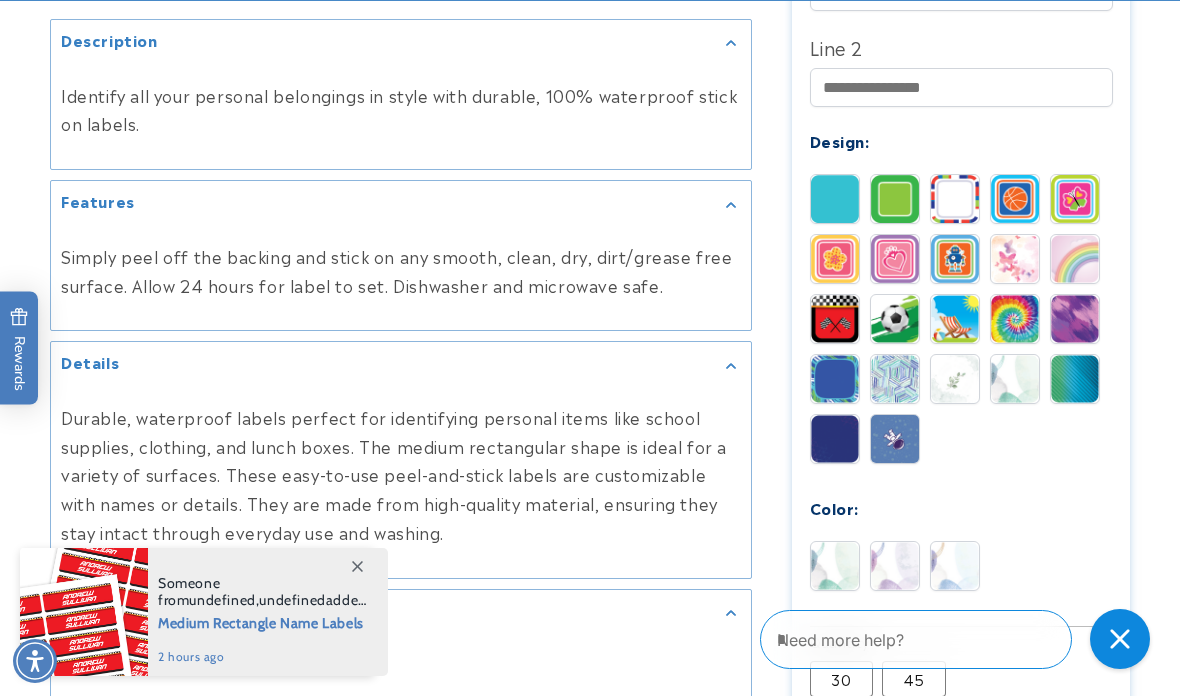 click at bounding box center (835, 439) 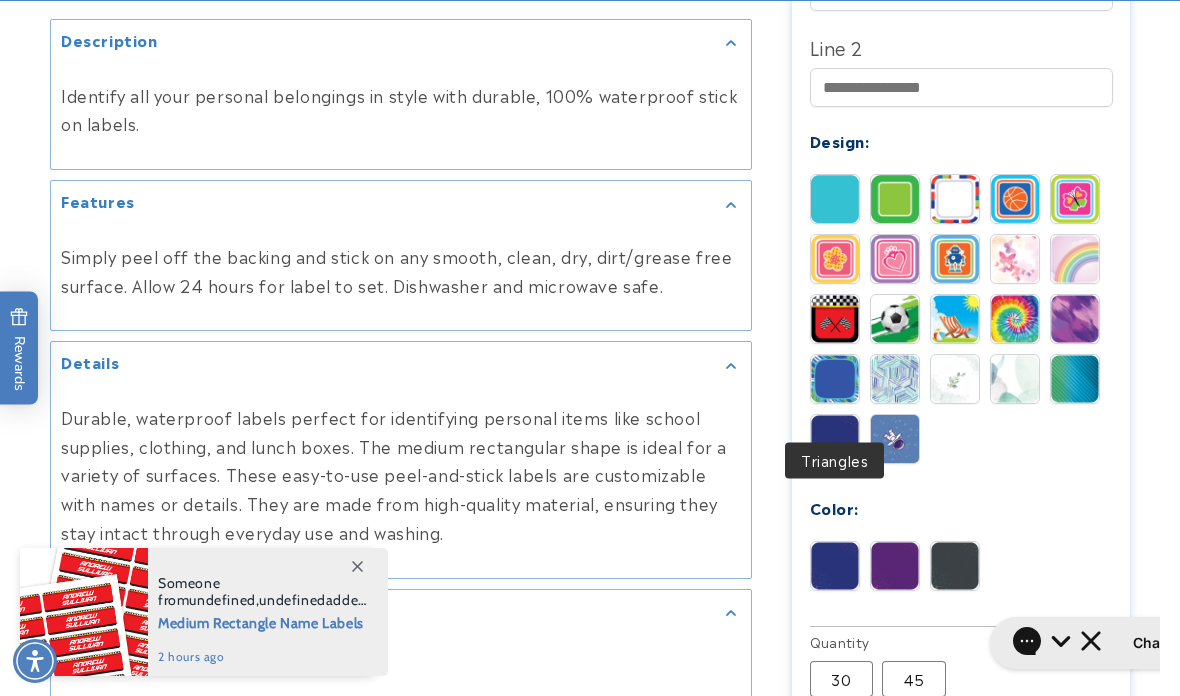 click at bounding box center [895, 439] 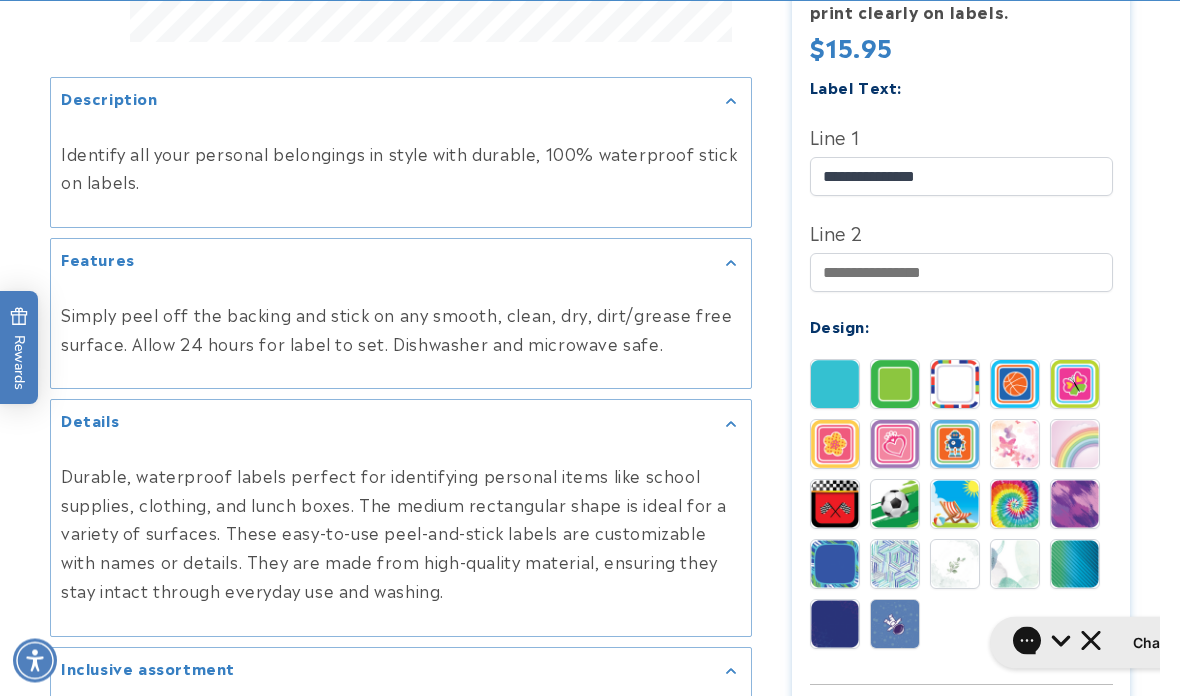 scroll, scrollTop: 853, scrollLeft: 0, axis: vertical 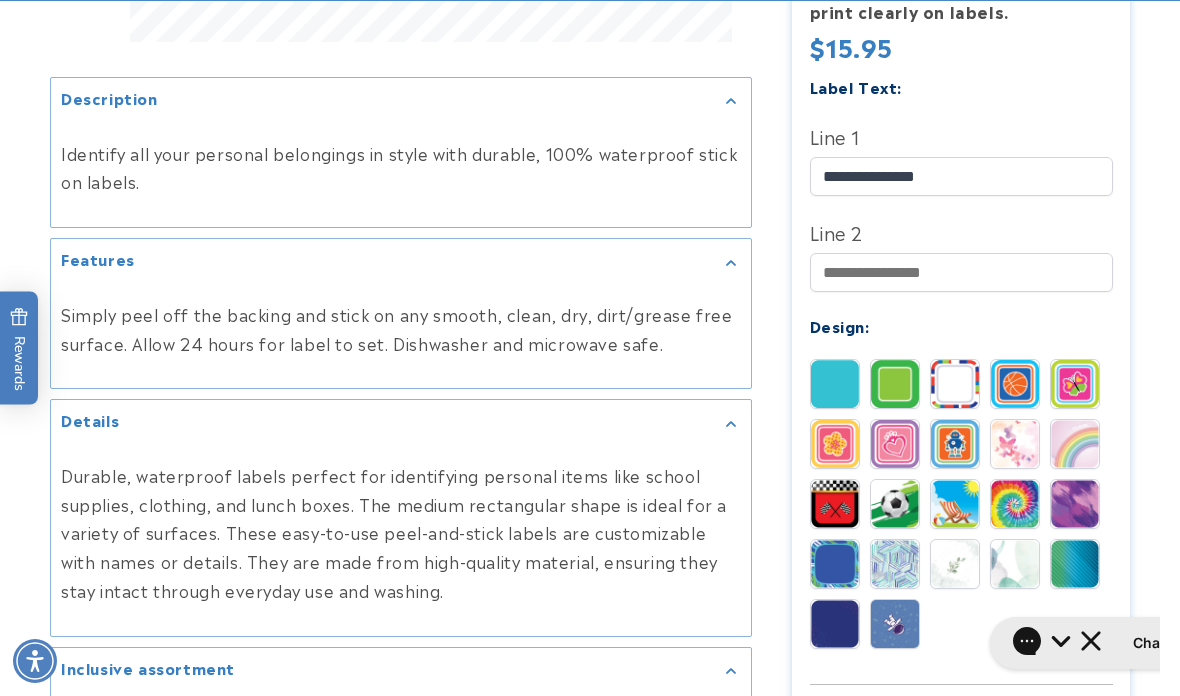 click at bounding box center [1075, 444] 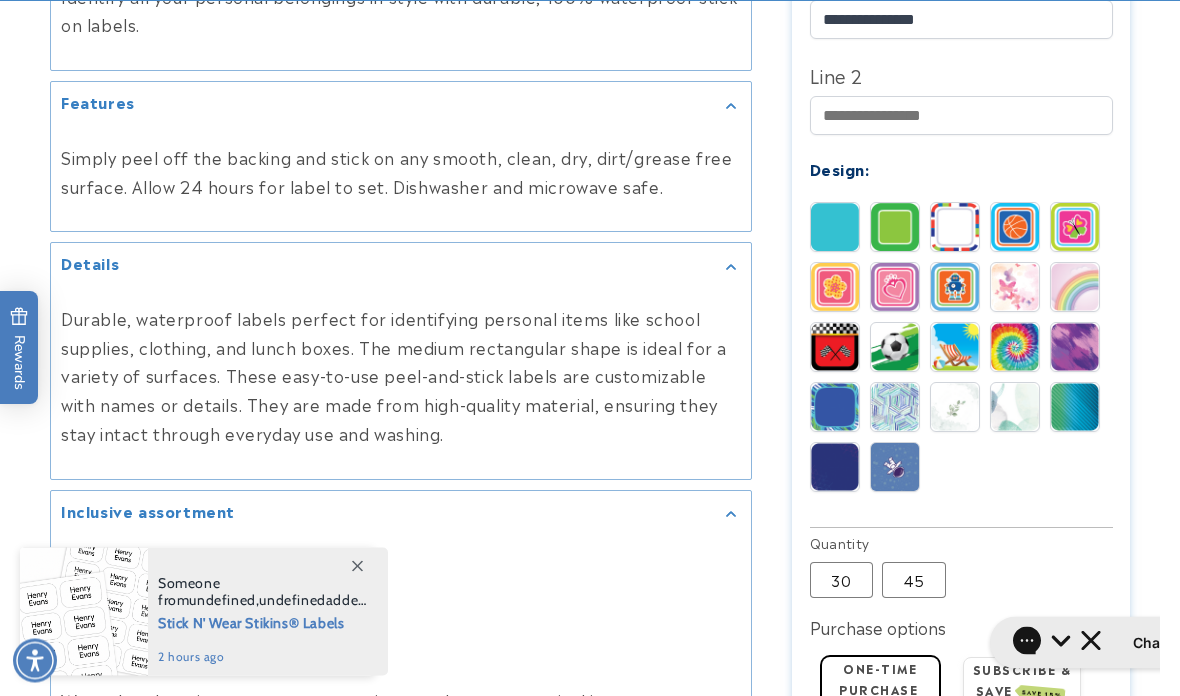 scroll, scrollTop: 1038, scrollLeft: 0, axis: vertical 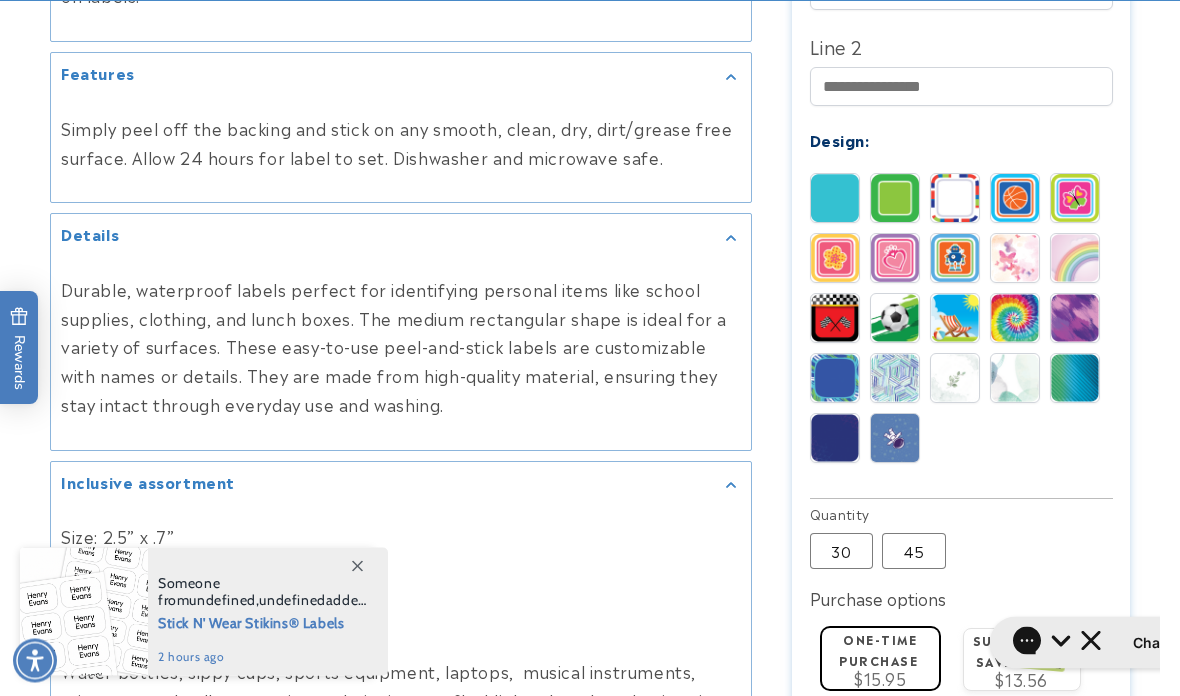click at bounding box center (1015, 319) 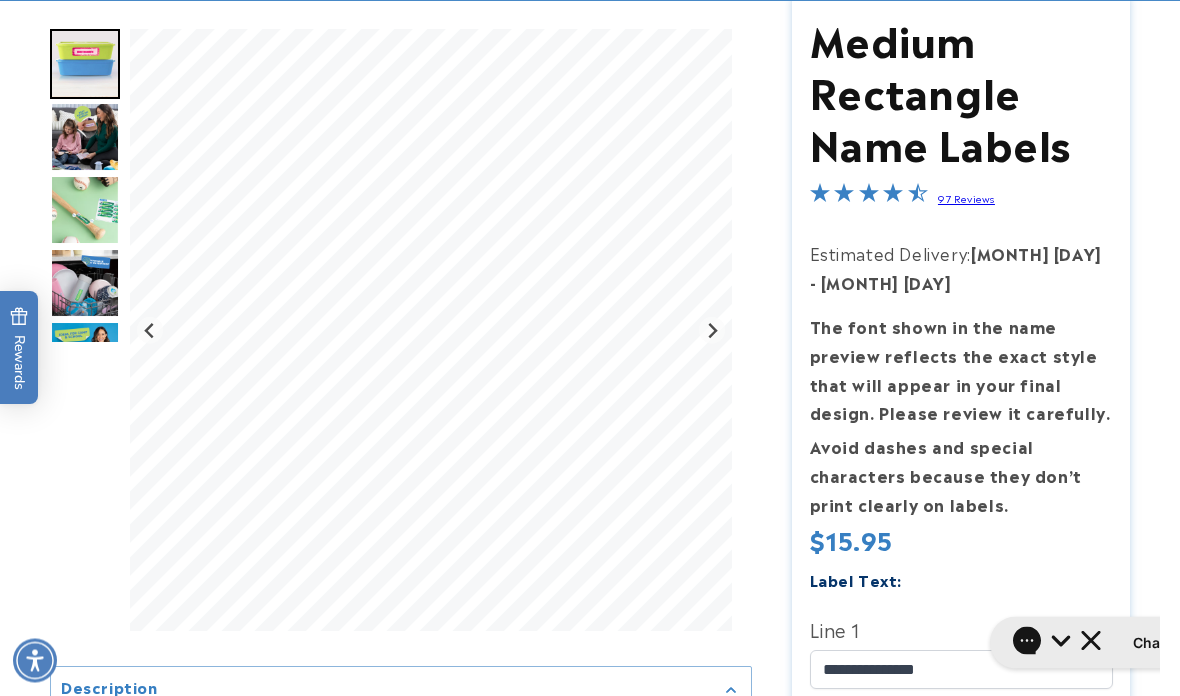 scroll, scrollTop: 438, scrollLeft: 0, axis: vertical 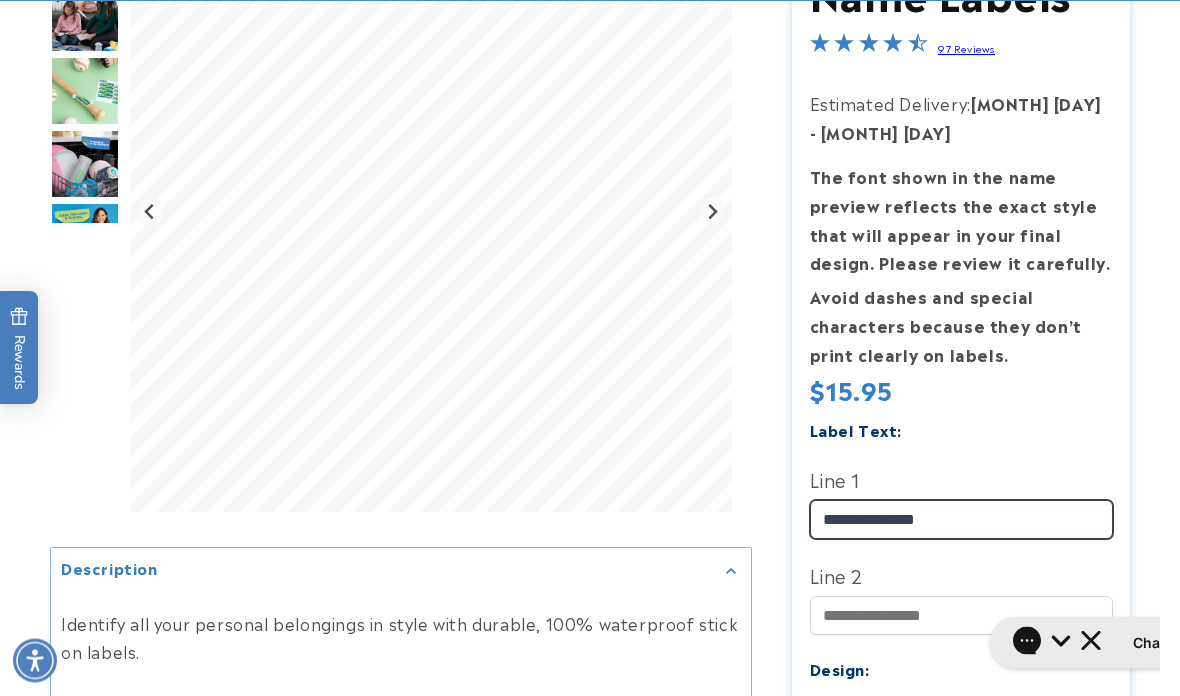 click on "**********" at bounding box center (961, 520) 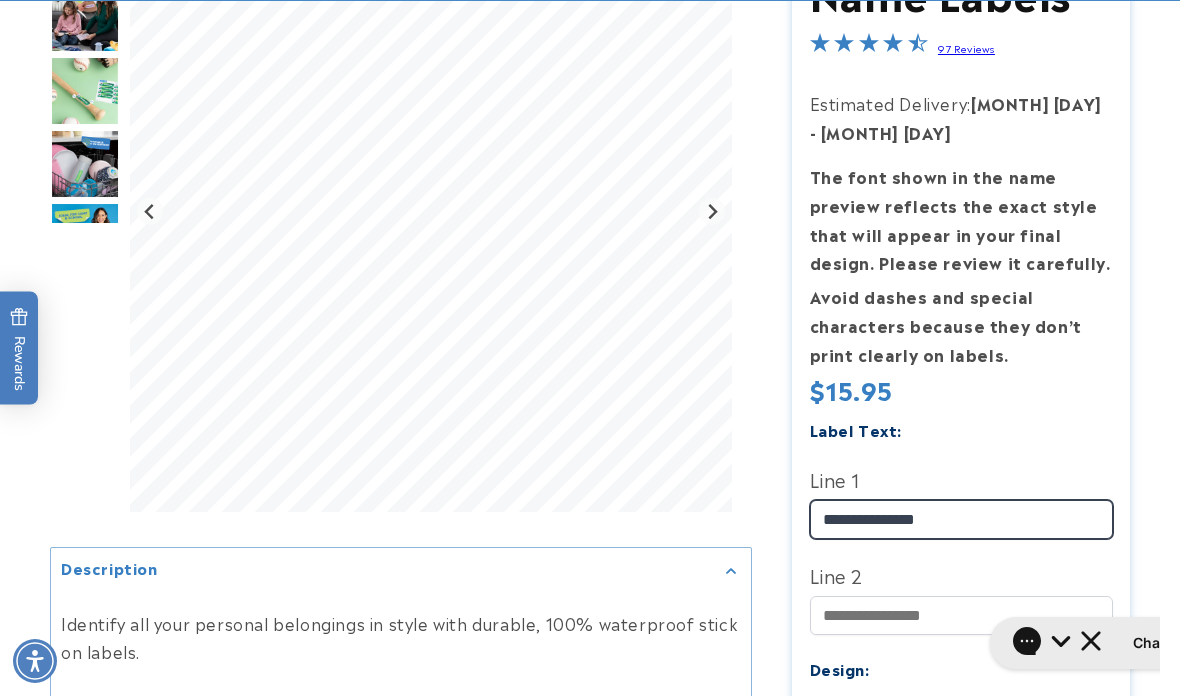 scroll, scrollTop: 438, scrollLeft: 0, axis: vertical 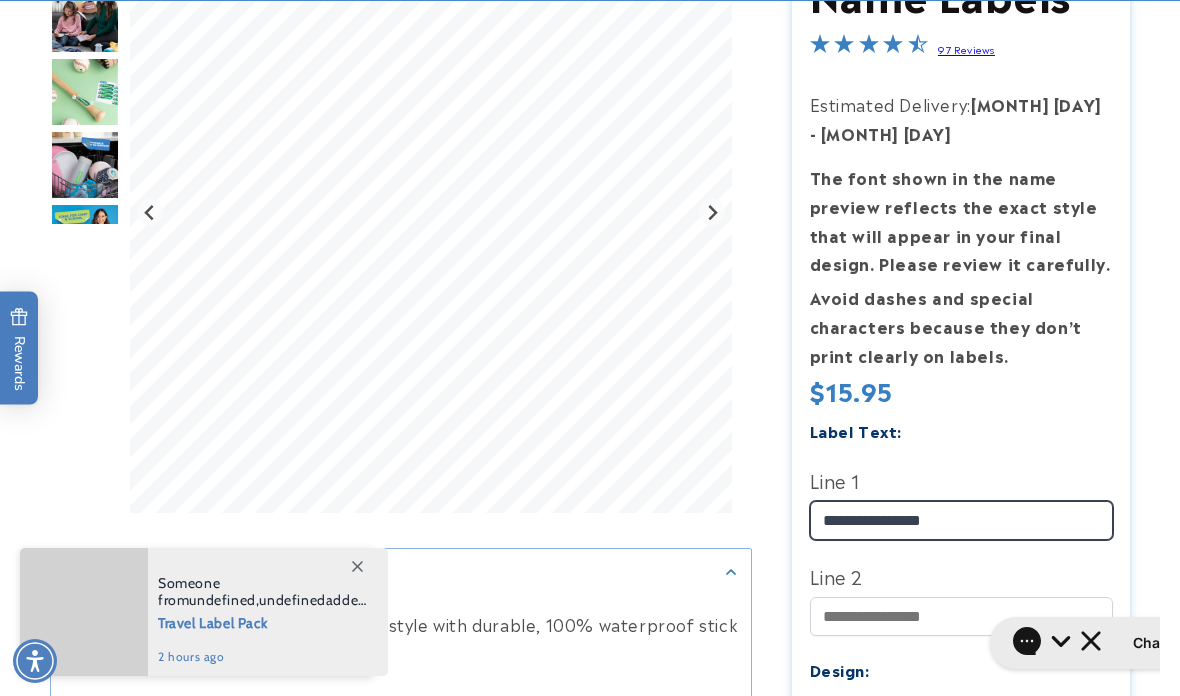 type on "**********" 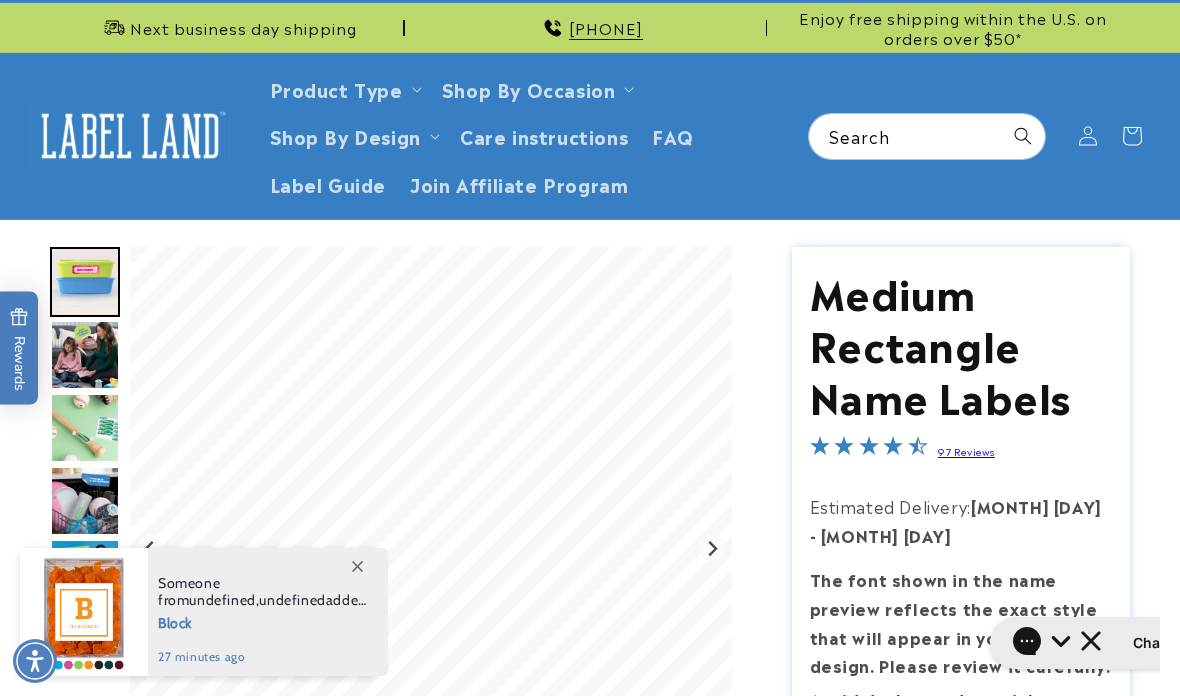 scroll, scrollTop: 35, scrollLeft: 0, axis: vertical 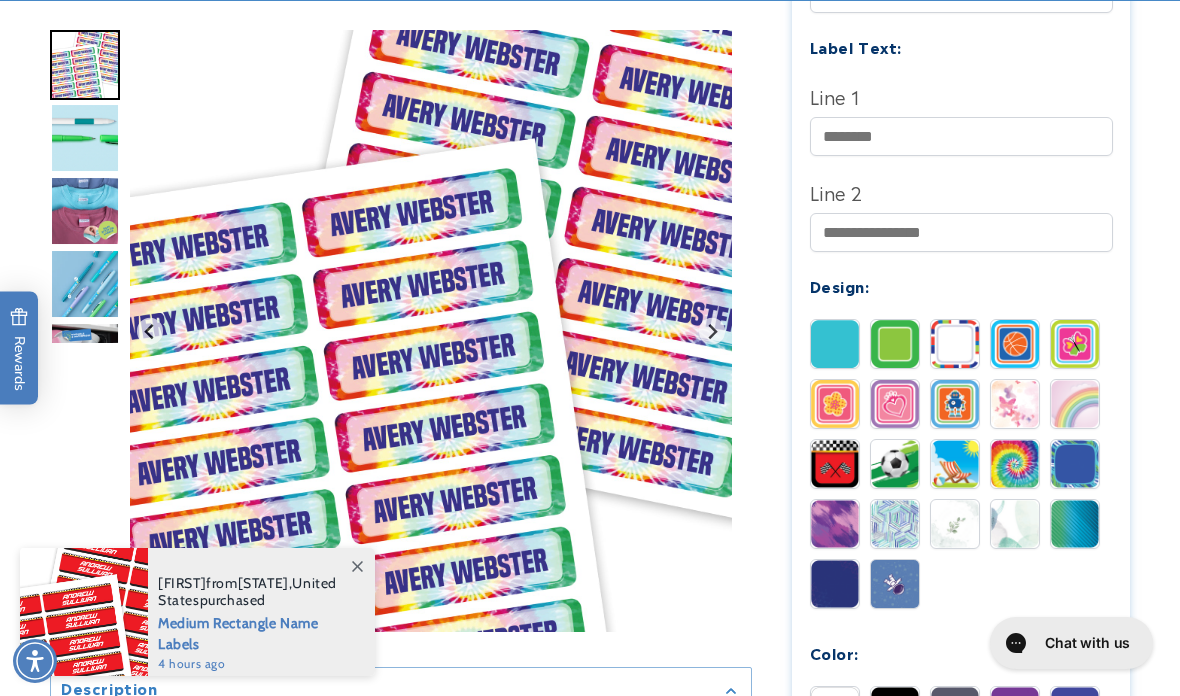 click at bounding box center (1015, 464) 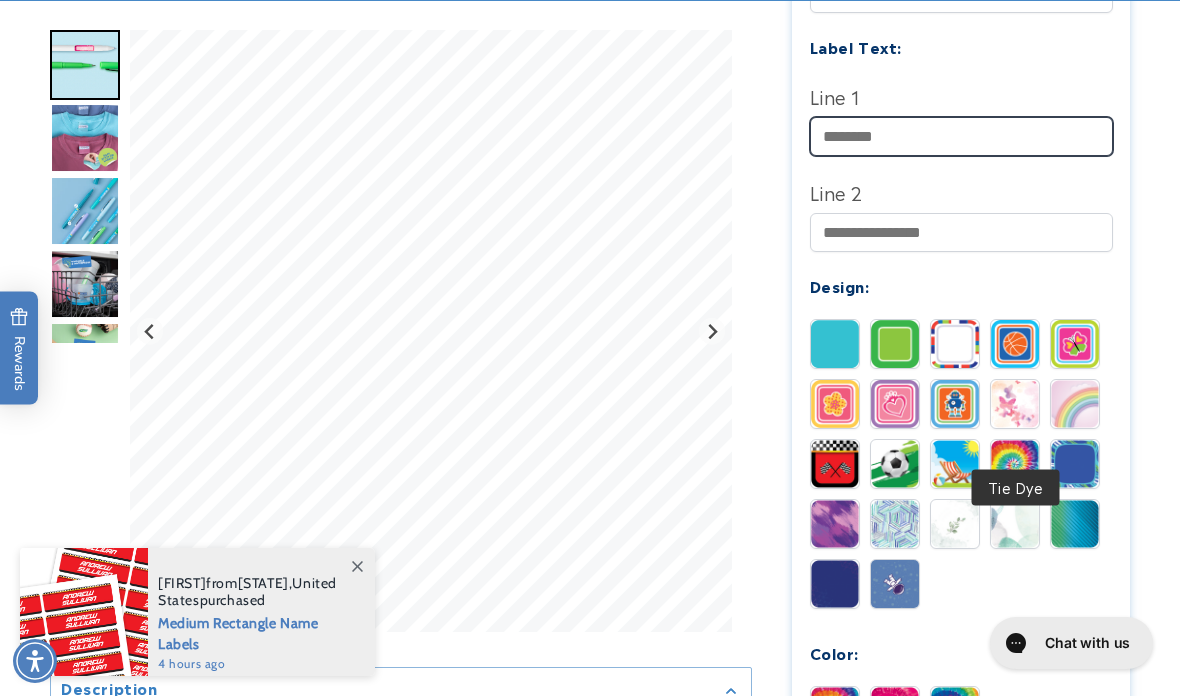 click on "Line 1" at bounding box center (961, 136) 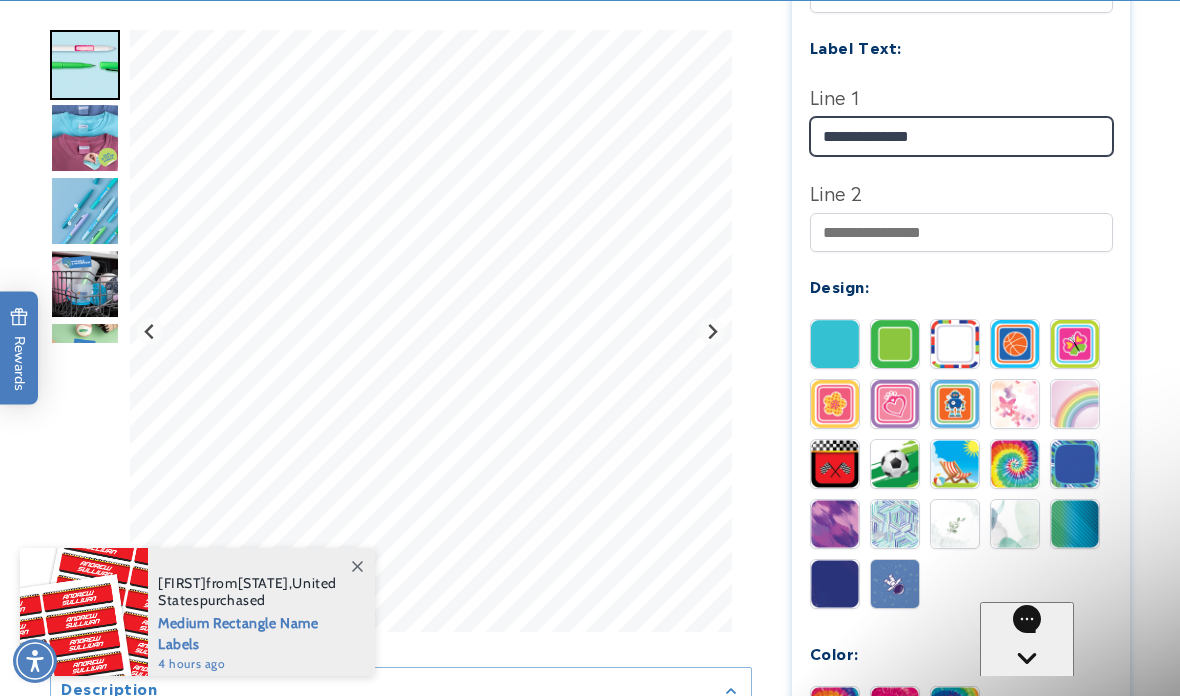 type on "**********" 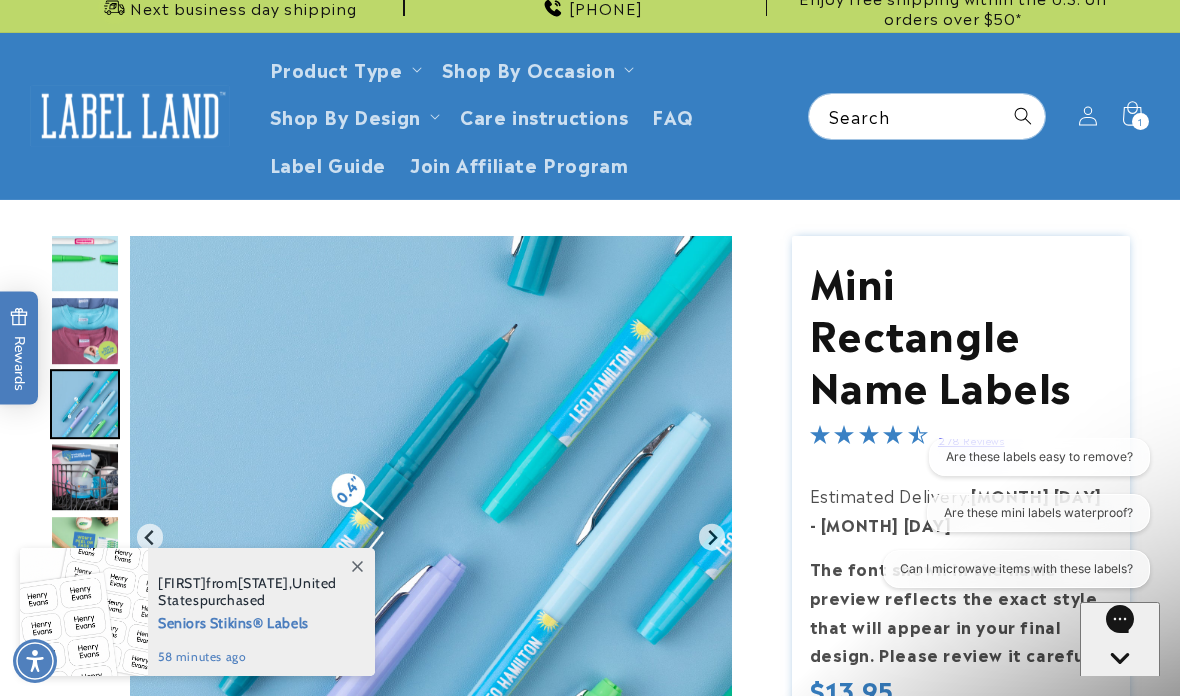 scroll, scrollTop: 0, scrollLeft: 0, axis: both 